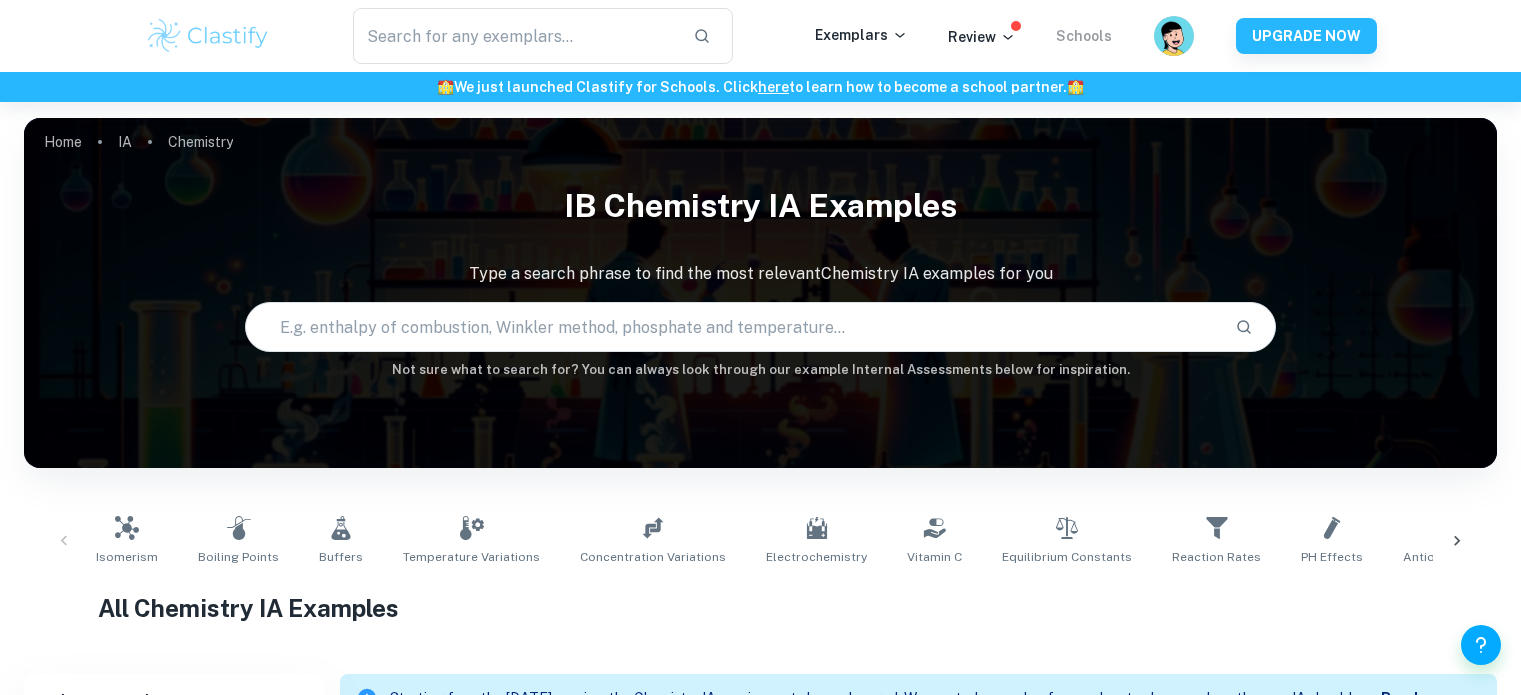 scroll, scrollTop: 0, scrollLeft: 0, axis: both 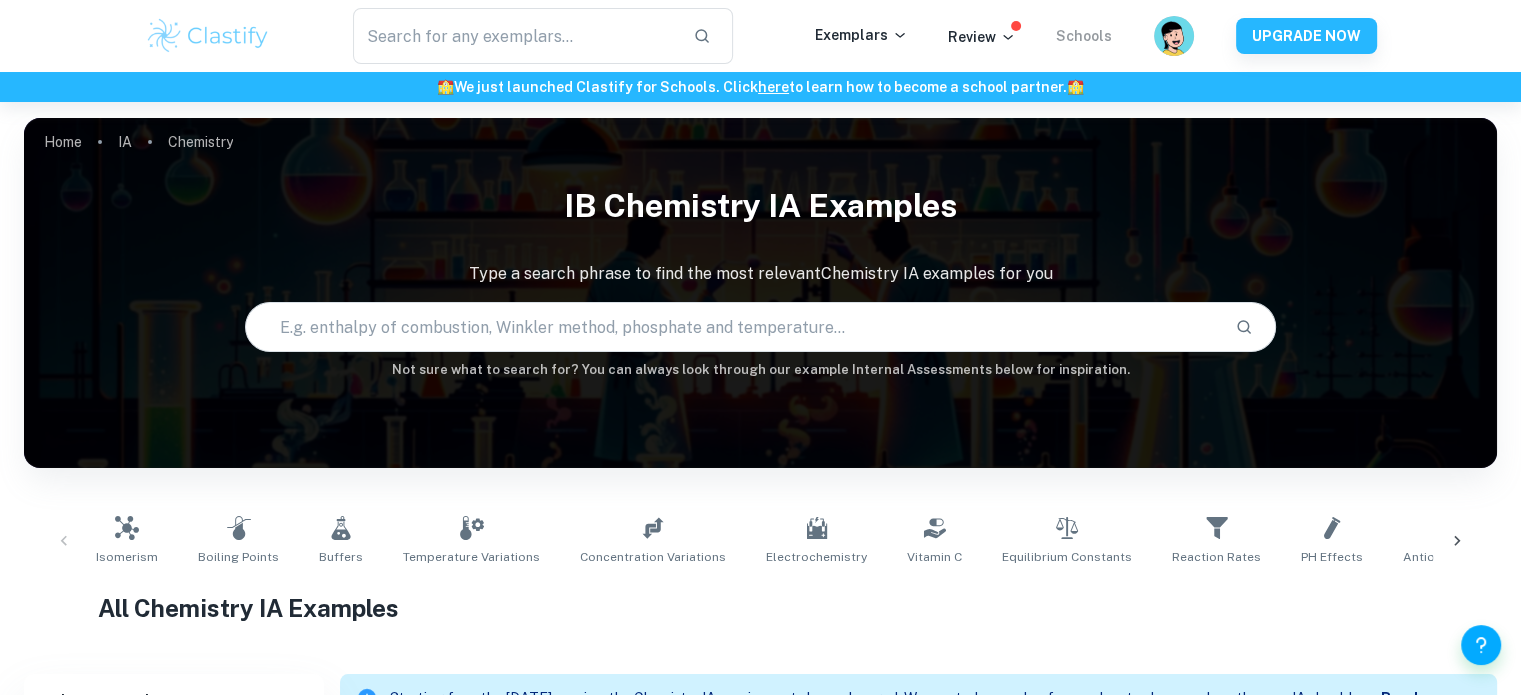 click on "Schools" at bounding box center [1084, 36] 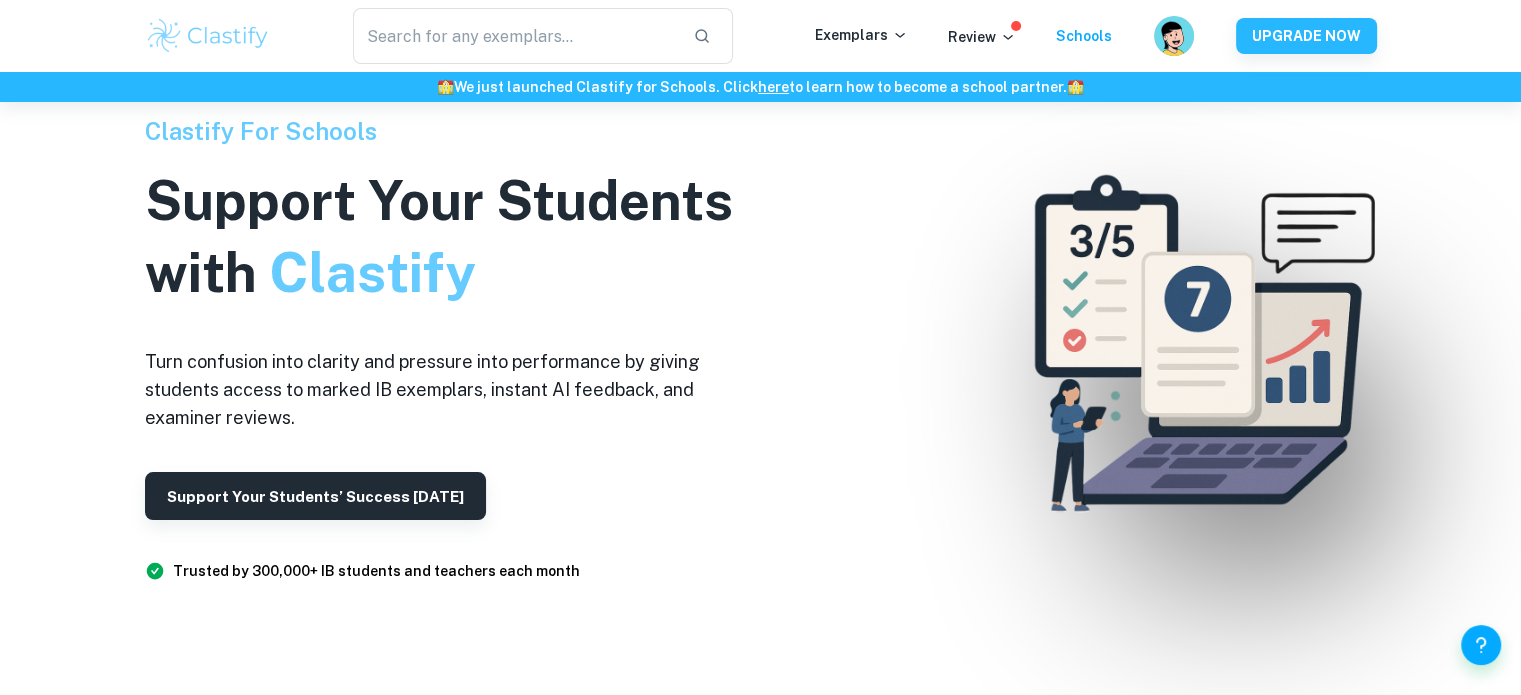 scroll, scrollTop: 200, scrollLeft: 0, axis: vertical 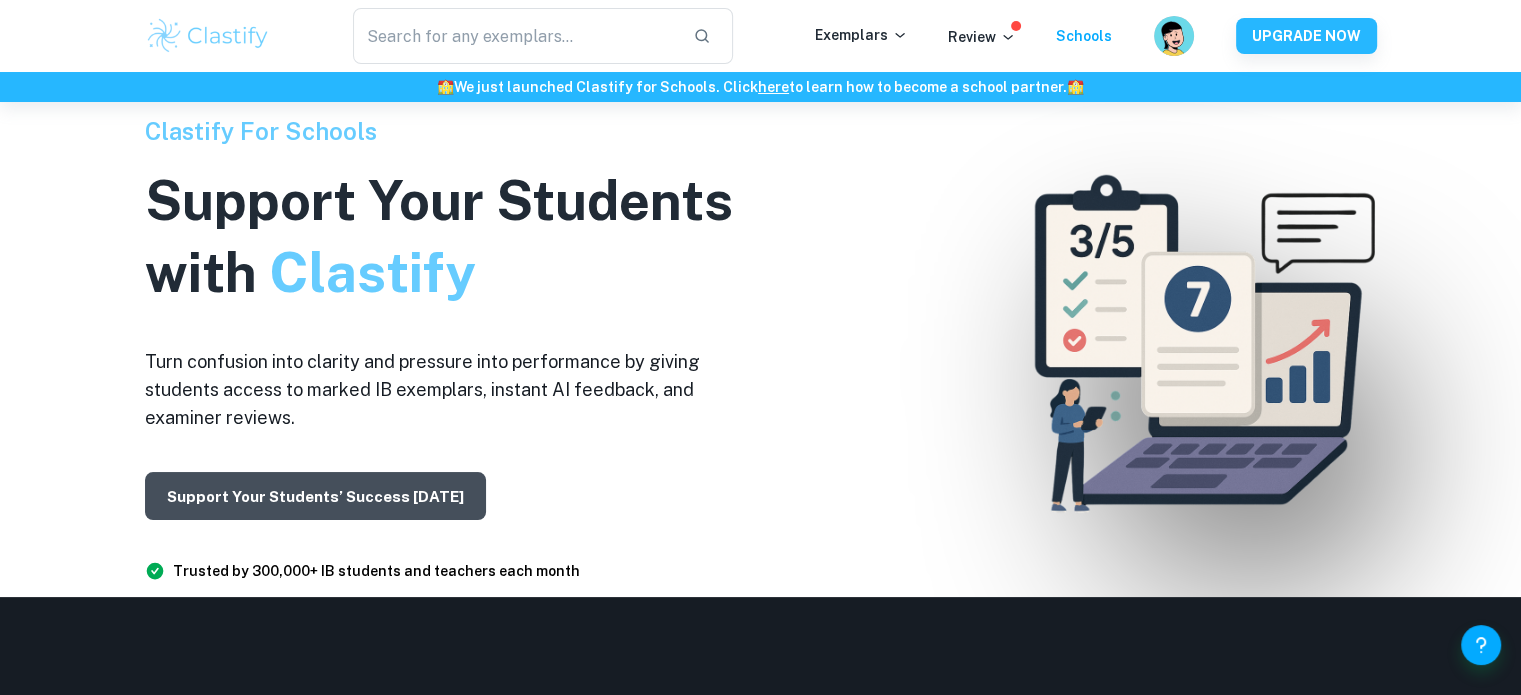 click on "Support Your Students’ Success [DATE]" at bounding box center (455, 496) 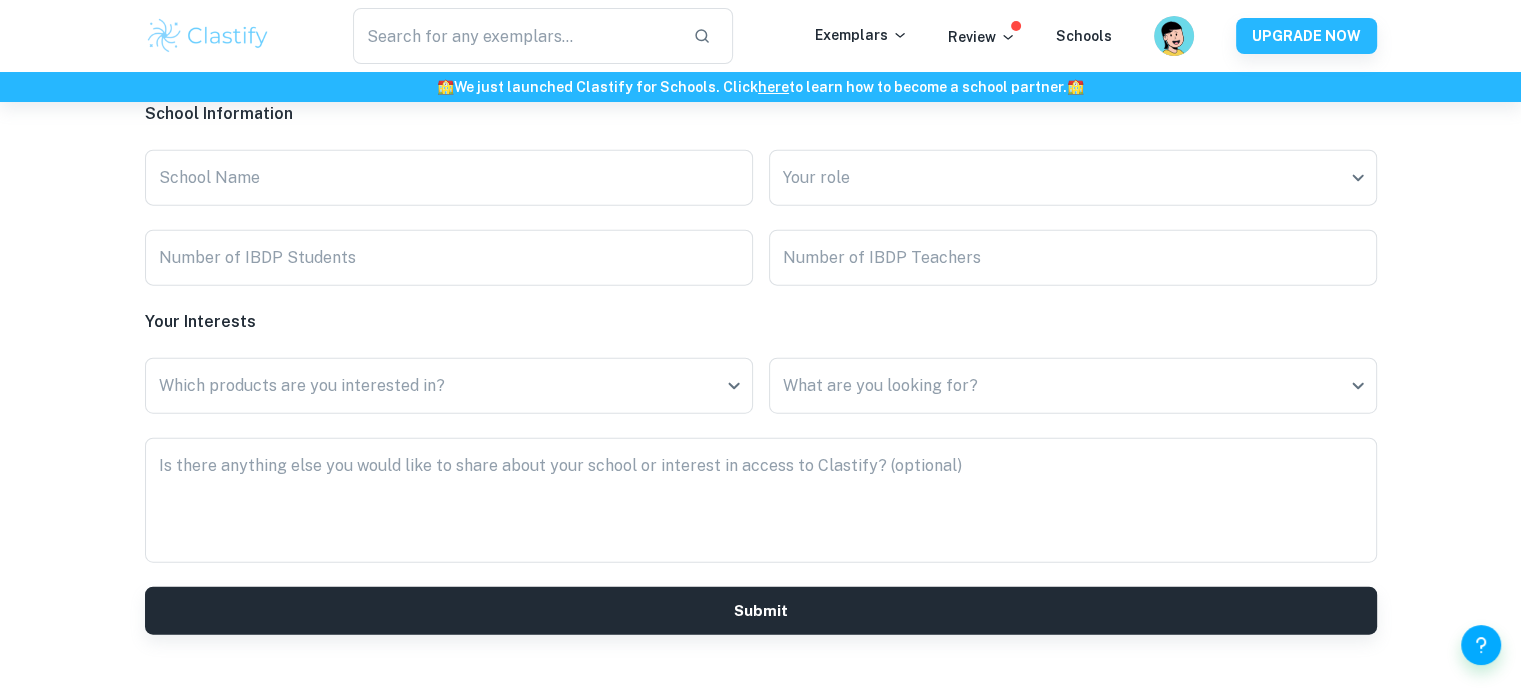 scroll, scrollTop: 4993, scrollLeft: 0, axis: vertical 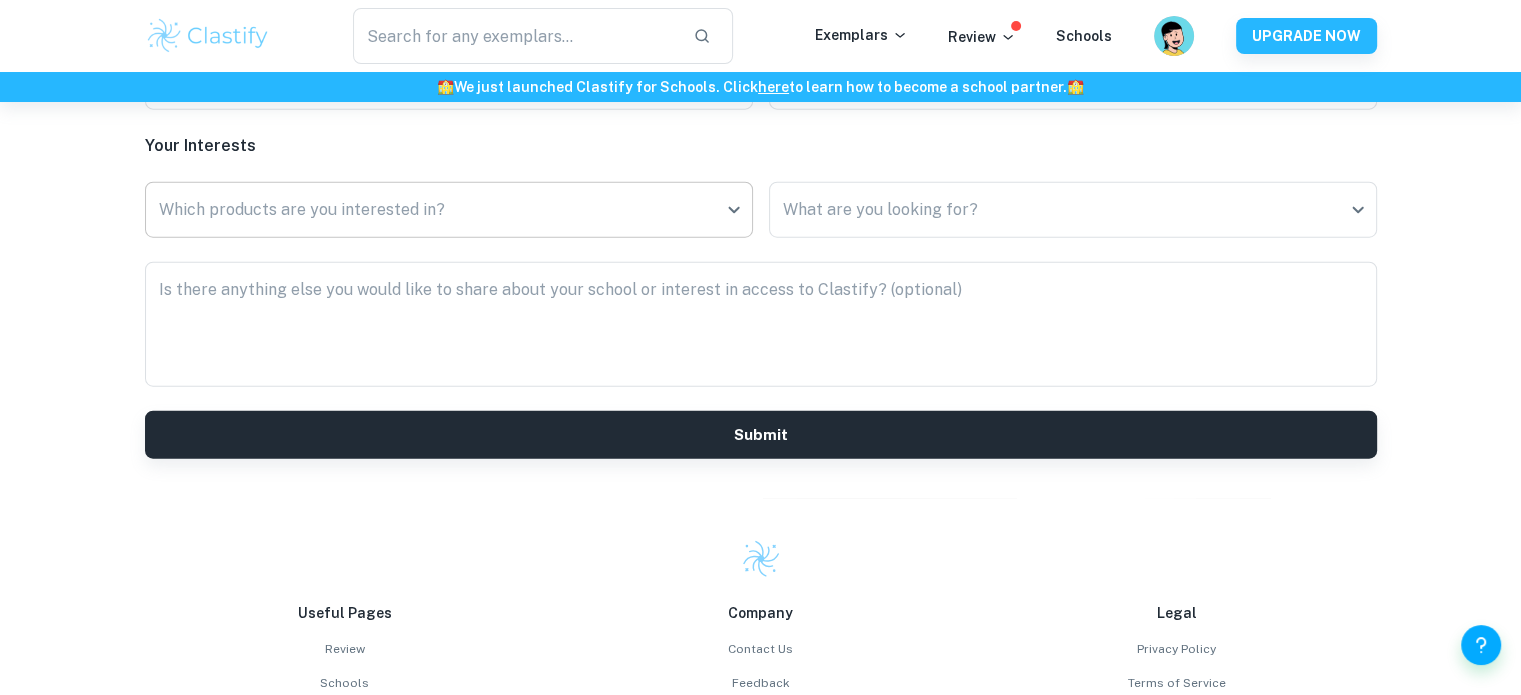 click on "We value your privacy We use cookies to enhance your browsing experience, serve personalised ads or content, and analyse our traffic. By clicking "Accept All", you consent to our use of cookies.   Cookie Policy Customise   Reject All   Accept All   Customise Consent Preferences   We use cookies to help you navigate efficiently and perform certain functions. You will find detailed information about all cookies under each consent category below. The cookies that are categorised as "Necessary" are stored on your browser as they are essential for enabling the basic functionalities of the site. ...  Show more For more information on how Google's third-party cookies operate and handle your data, see:   Google Privacy Policy Necessary Always Active Necessary cookies are required to enable the basic features of this site, such as providing secure log-in or adjusting your consent preferences. These cookies do not store any personally identifiable data. Functional Analytics Performance Advertisement Uncategorised" at bounding box center [760, -4544] 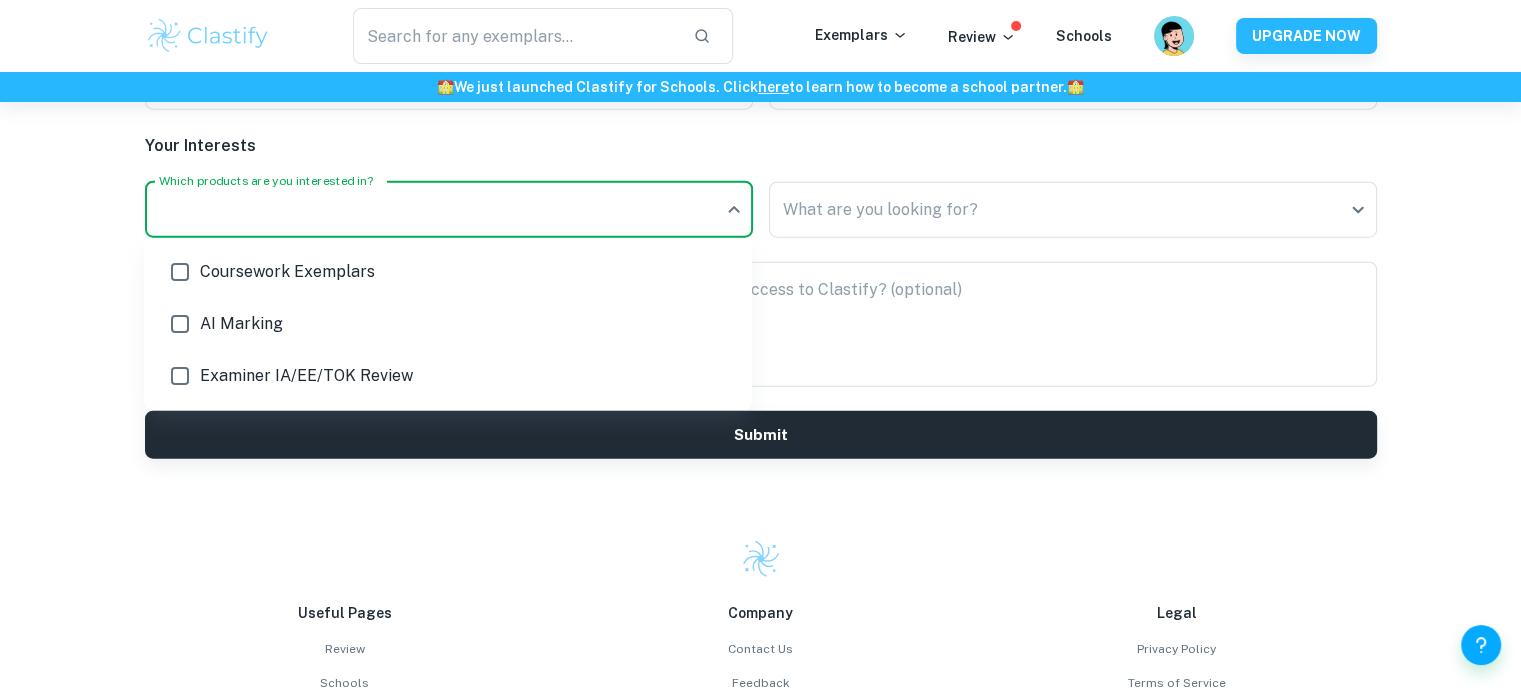 click at bounding box center (760, 347) 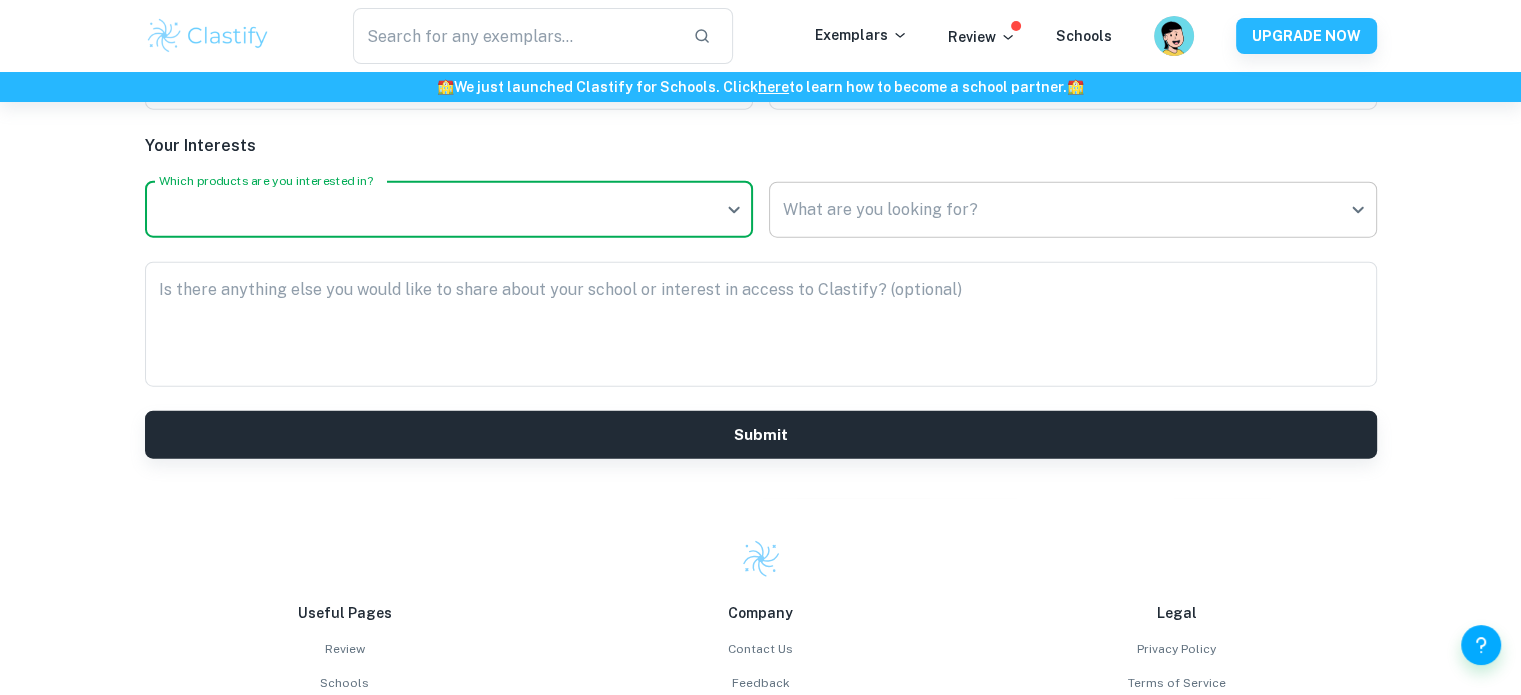 click on "We value your privacy We use cookies to enhance your browsing experience, serve personalised ads or content, and analyse our traffic. By clicking "Accept All", you consent to our use of cookies.   Cookie Policy Customise   Reject All   Accept All   Customise Consent Preferences   We use cookies to help you navigate efficiently and perform certain functions. You will find detailed information about all cookies under each consent category below. The cookies that are categorised as "Necessary" are stored on your browser as they are essential for enabling the basic functionalities of the site. ...  Show more For more information on how Google's third-party cookies operate and handle your data, see:   Google Privacy Policy Necessary Always Active Necessary cookies are required to enable the basic features of this site, such as providing secure log-in or adjusting your consent preferences. These cookies do not store any personally identifiable data. Functional Analytics Performance Advertisement Uncategorised" at bounding box center [760, -4544] 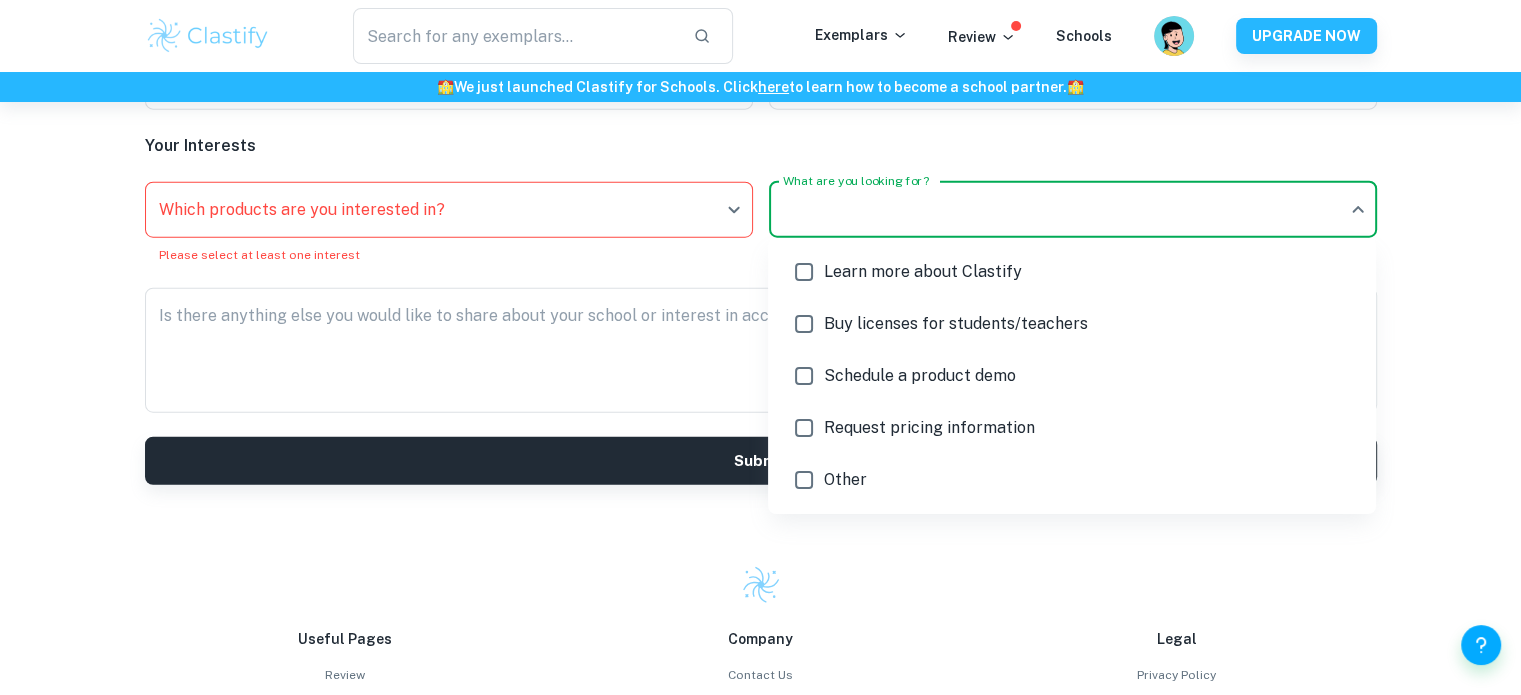 click at bounding box center [760, 347] 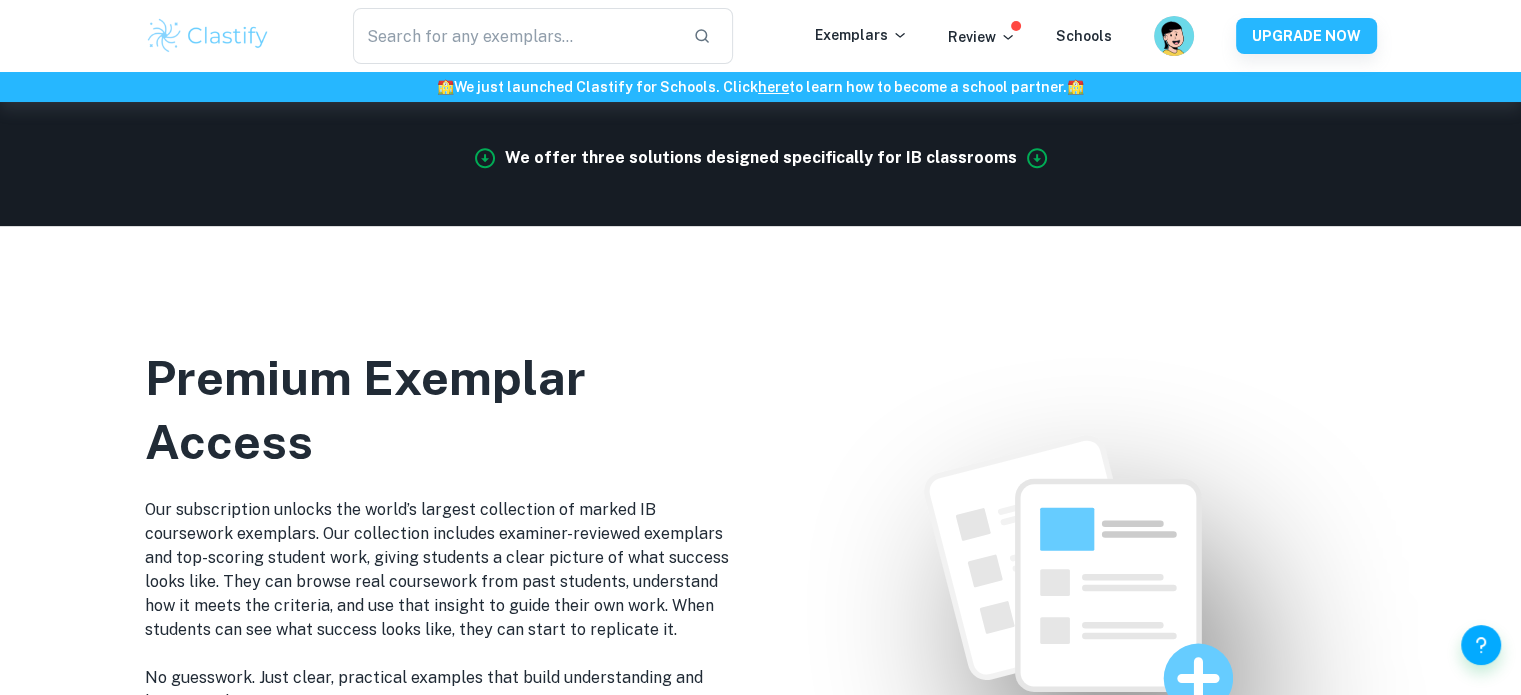 scroll, scrollTop: 763, scrollLeft: 0, axis: vertical 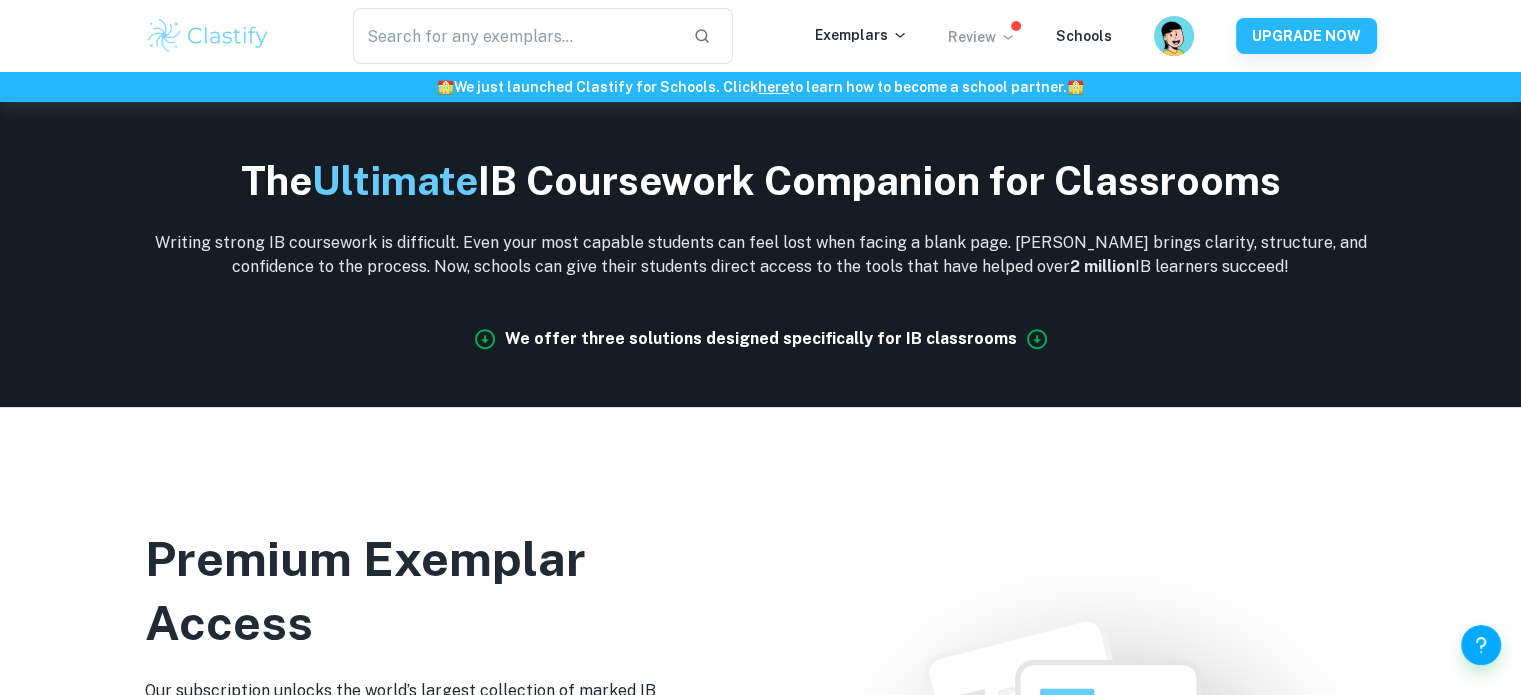 click on "Review" at bounding box center (982, 37) 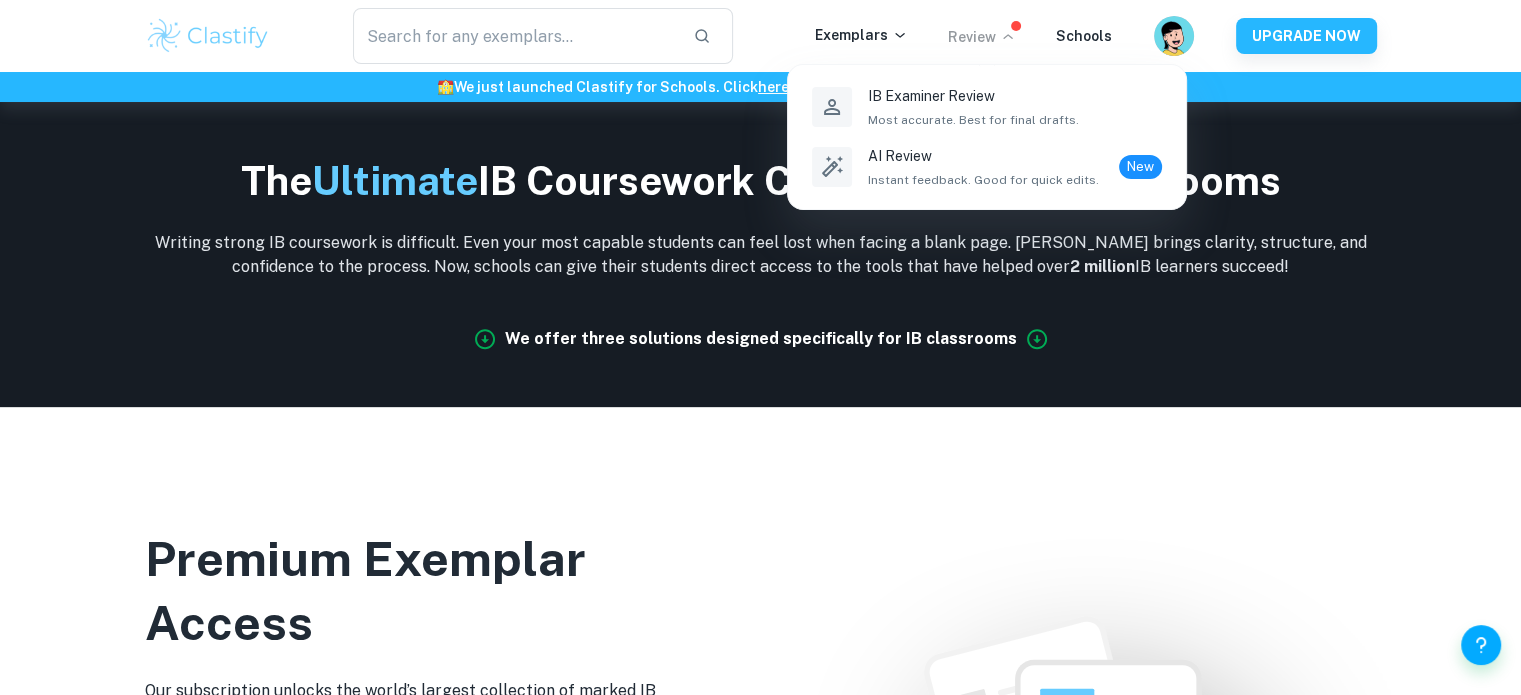click at bounding box center (760, 347) 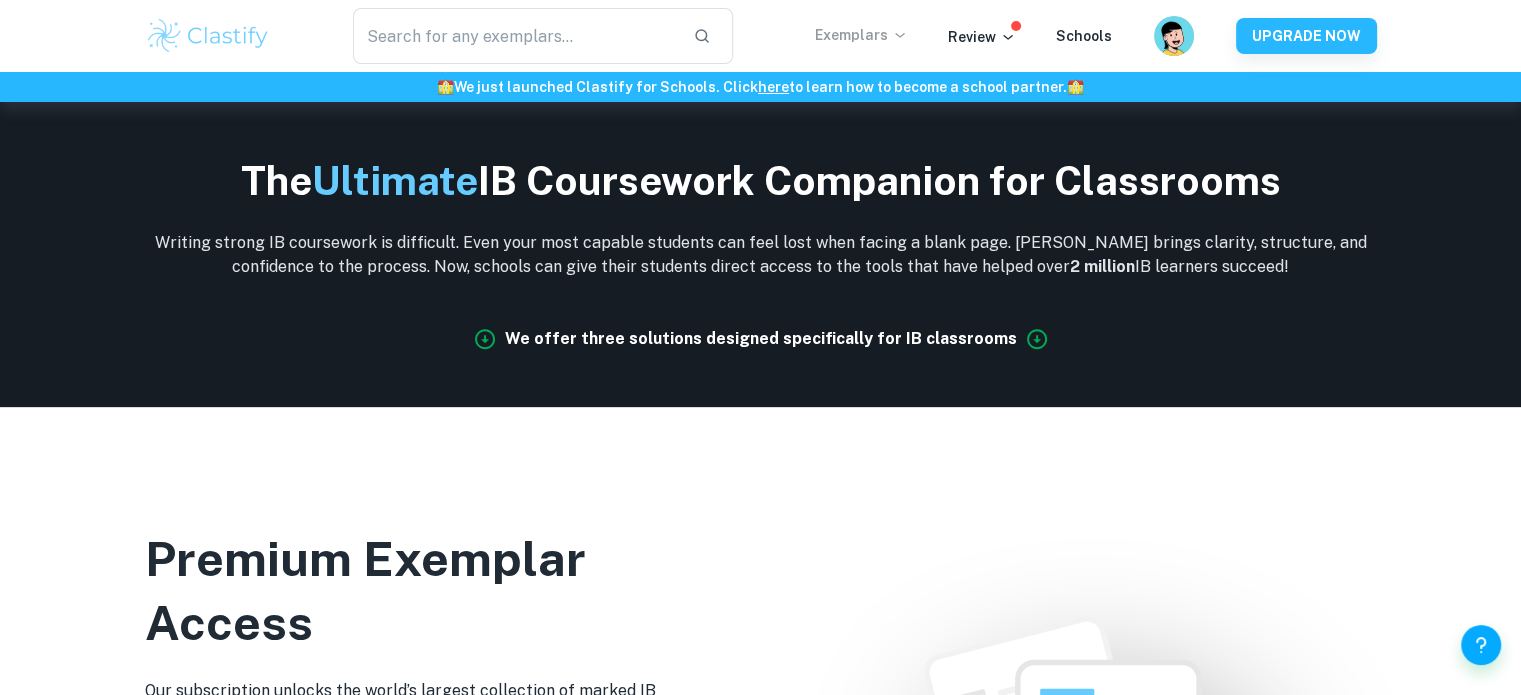 click on "Exemplars" at bounding box center [861, 35] 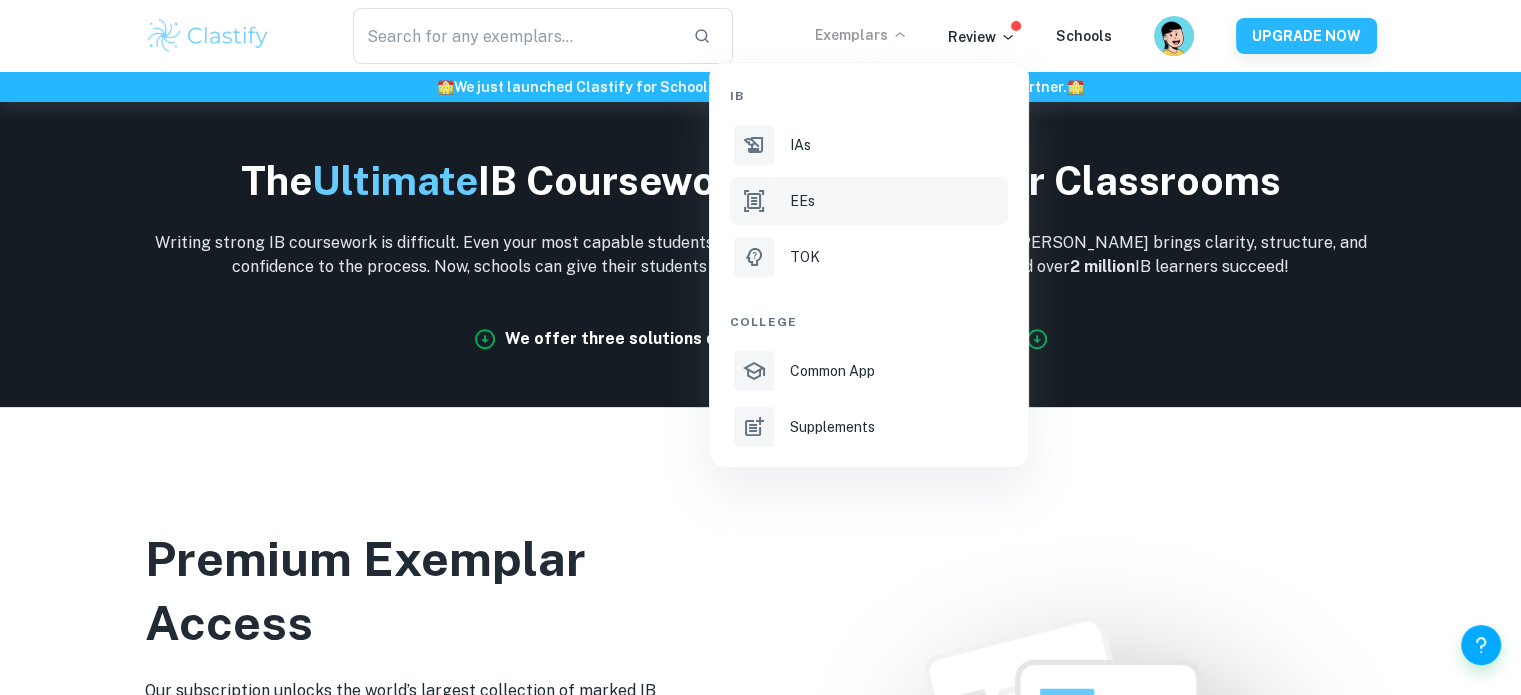 click on "EEs" at bounding box center [897, 201] 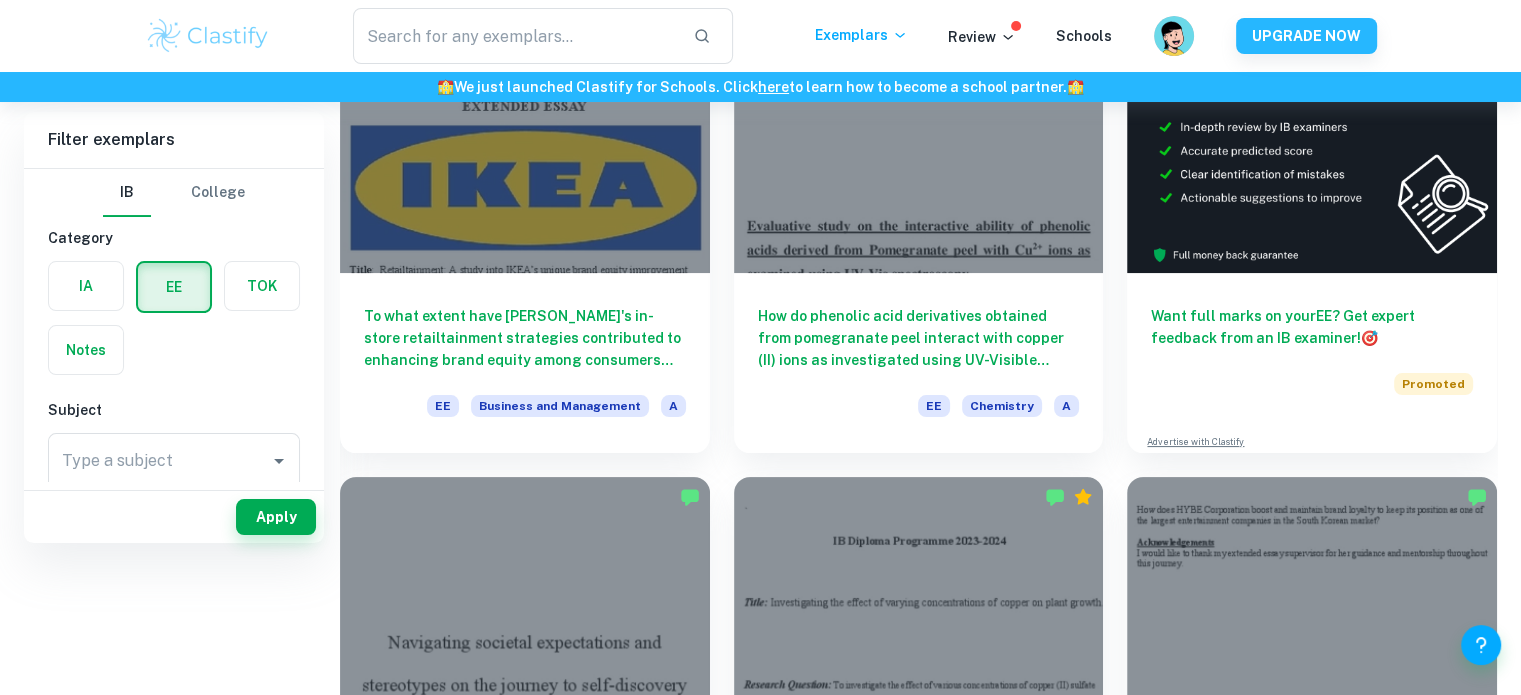 scroll, scrollTop: 0, scrollLeft: 0, axis: both 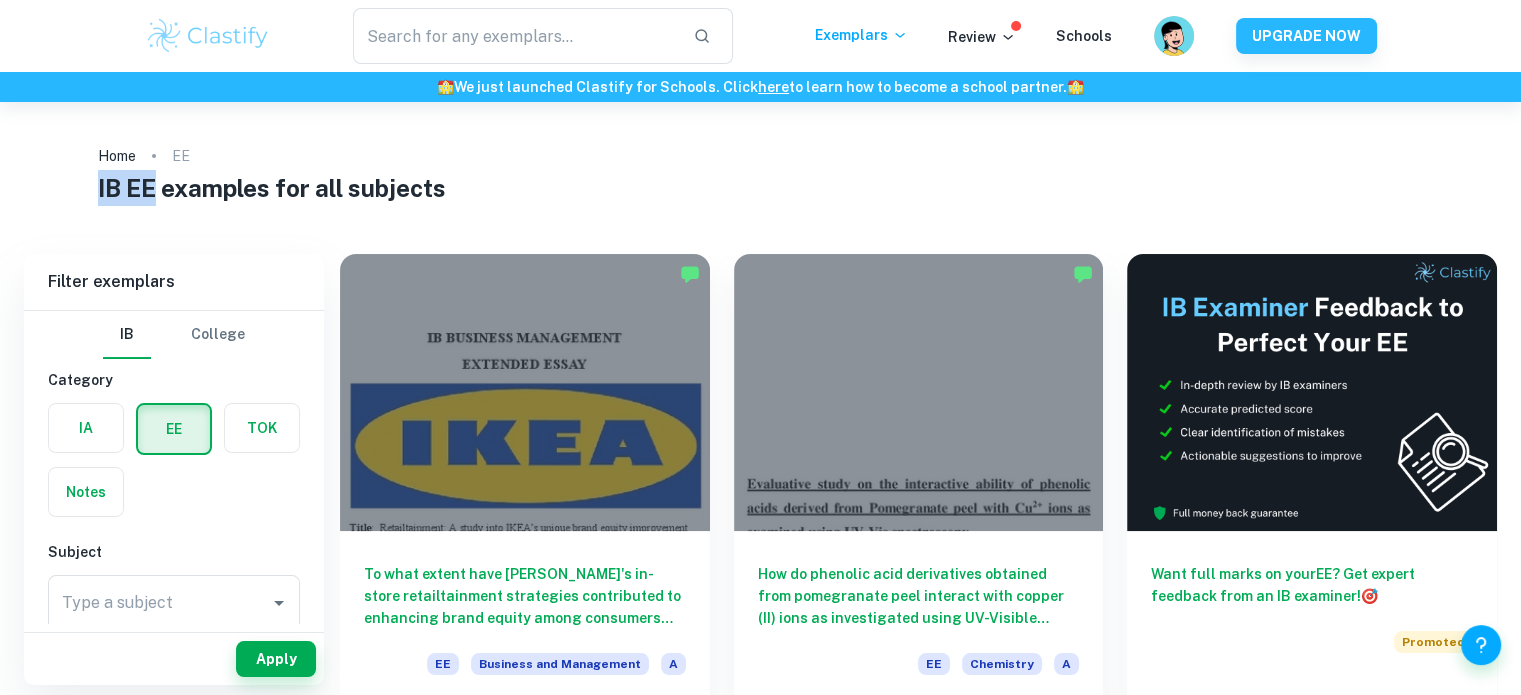 drag, startPoint x: 96, startPoint y: 183, endPoint x: 154, endPoint y: 198, distance: 59.908264 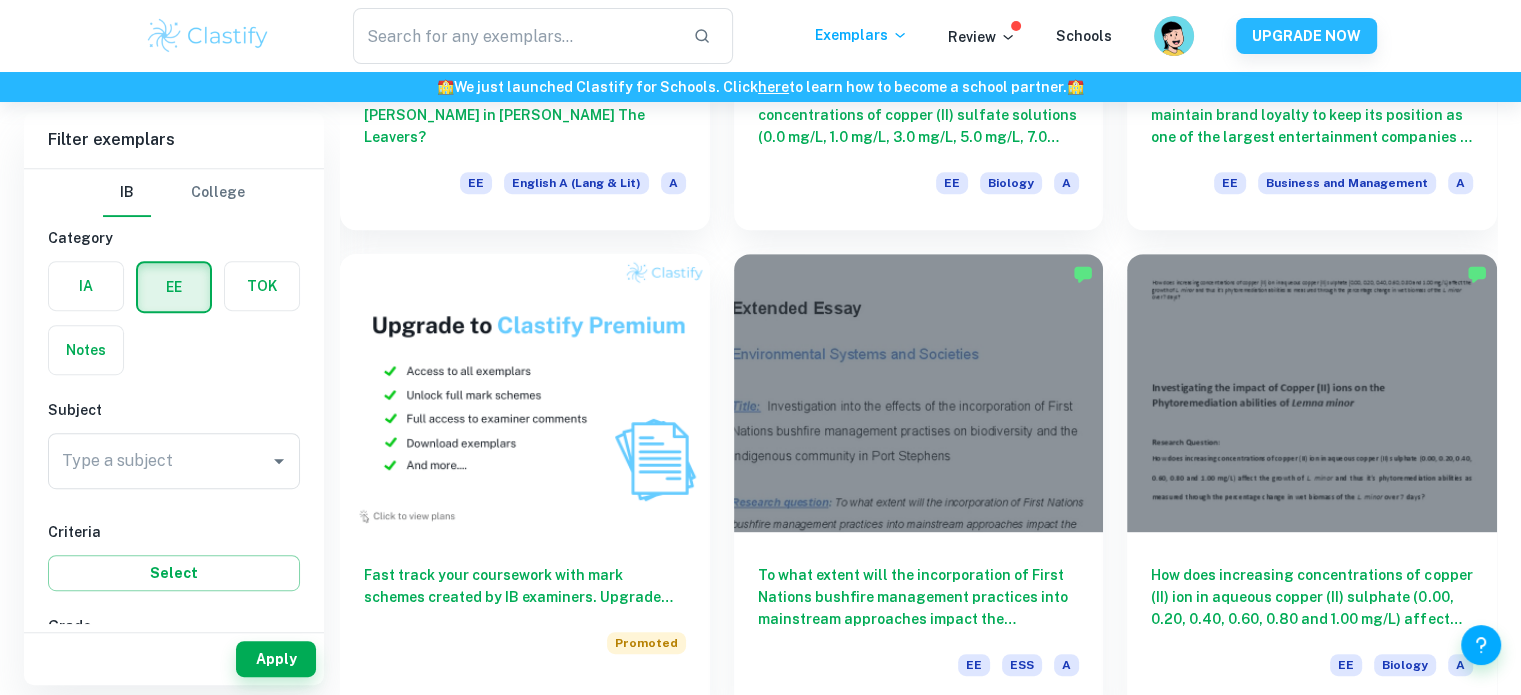 scroll, scrollTop: 960, scrollLeft: 0, axis: vertical 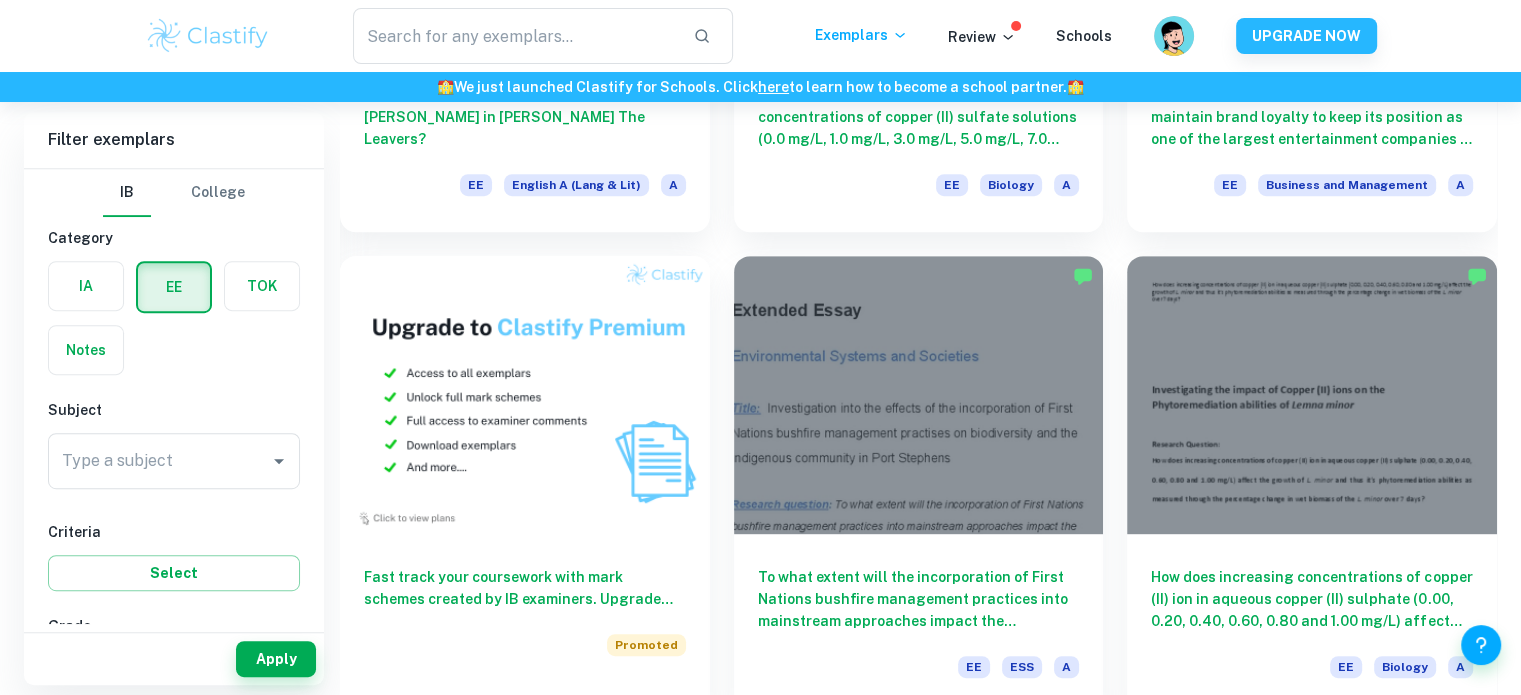 click on "Category" at bounding box center (174, 238) 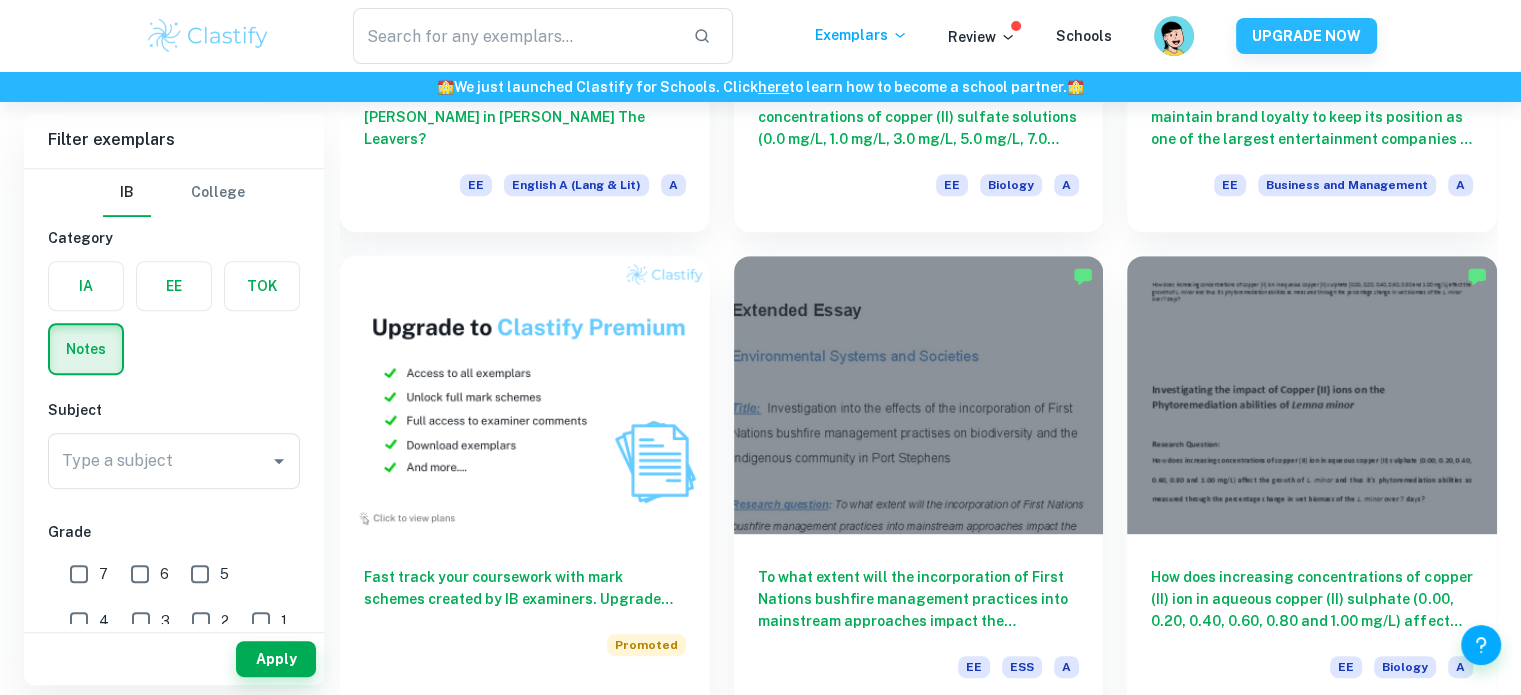 click at bounding box center [262, 286] 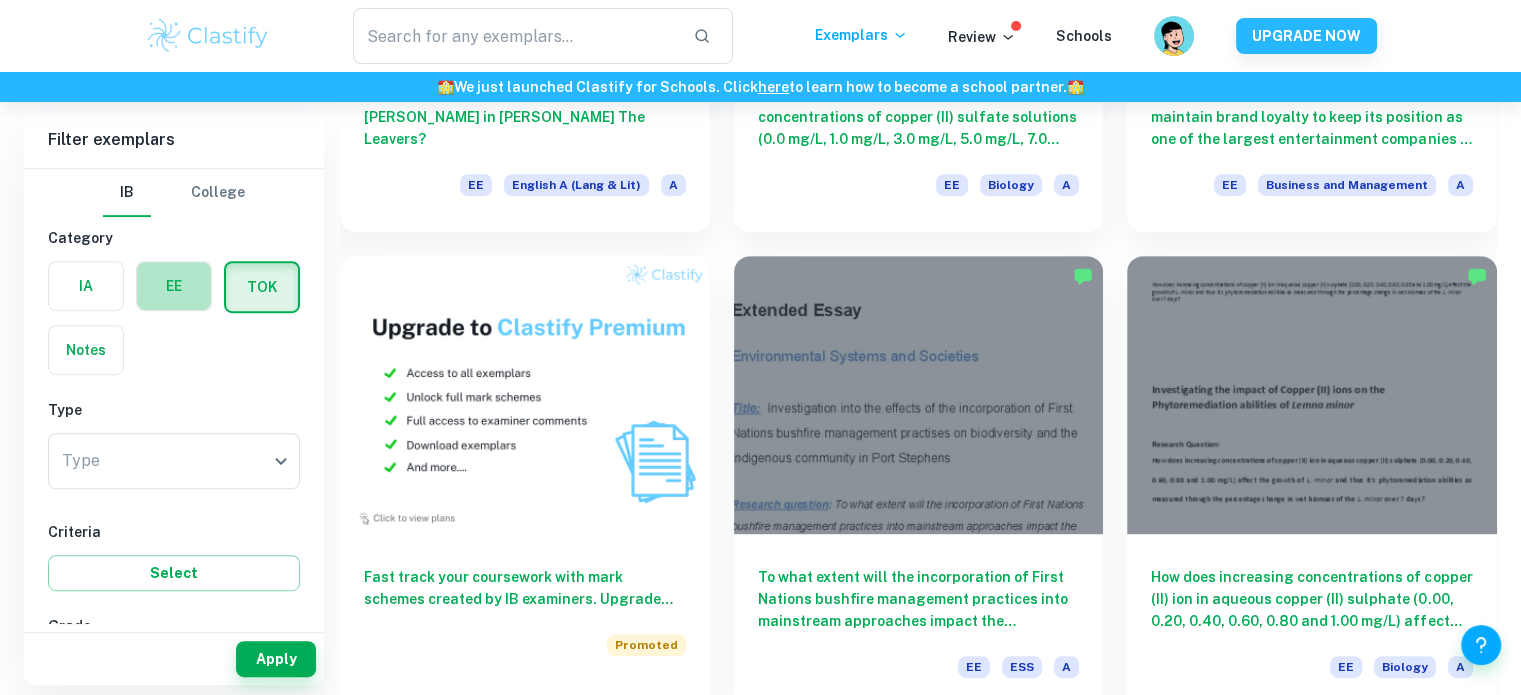 click at bounding box center [174, 286] 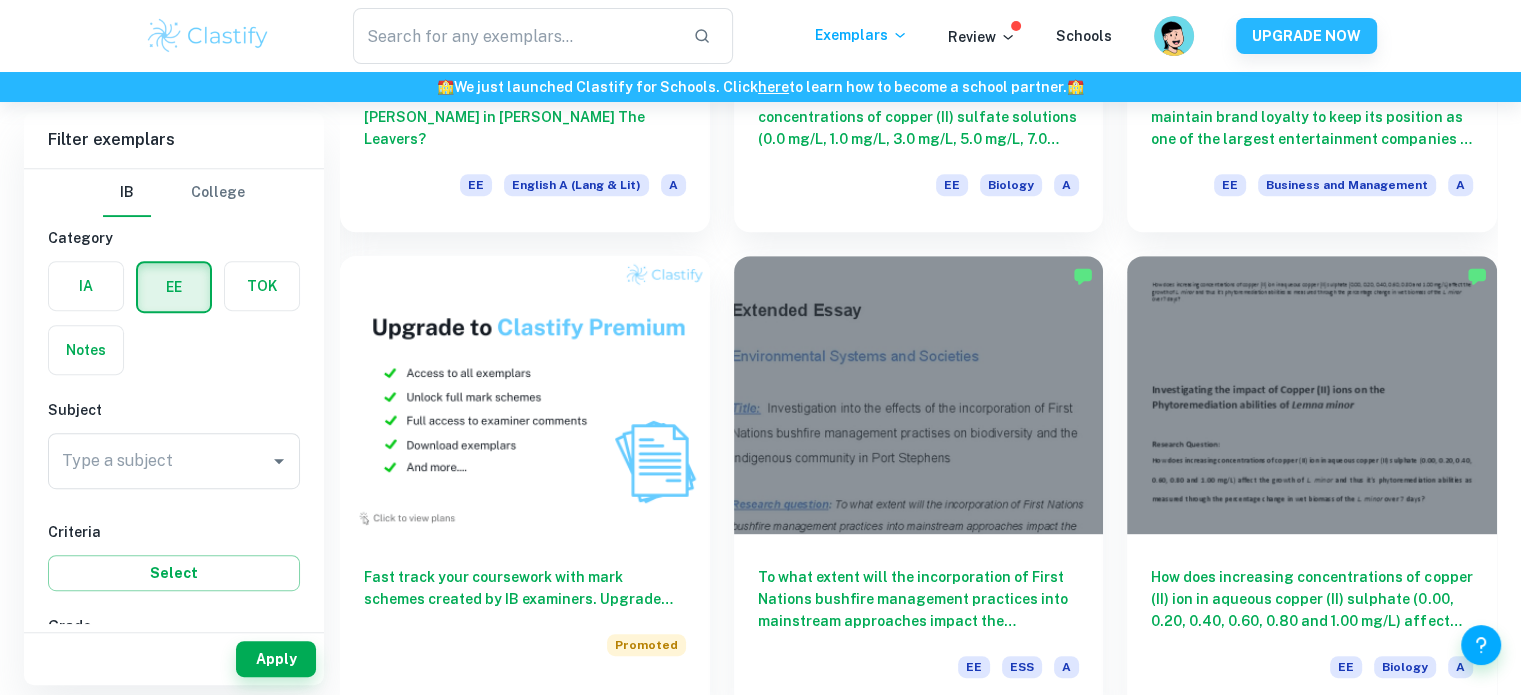 click on "College" at bounding box center (218, 193) 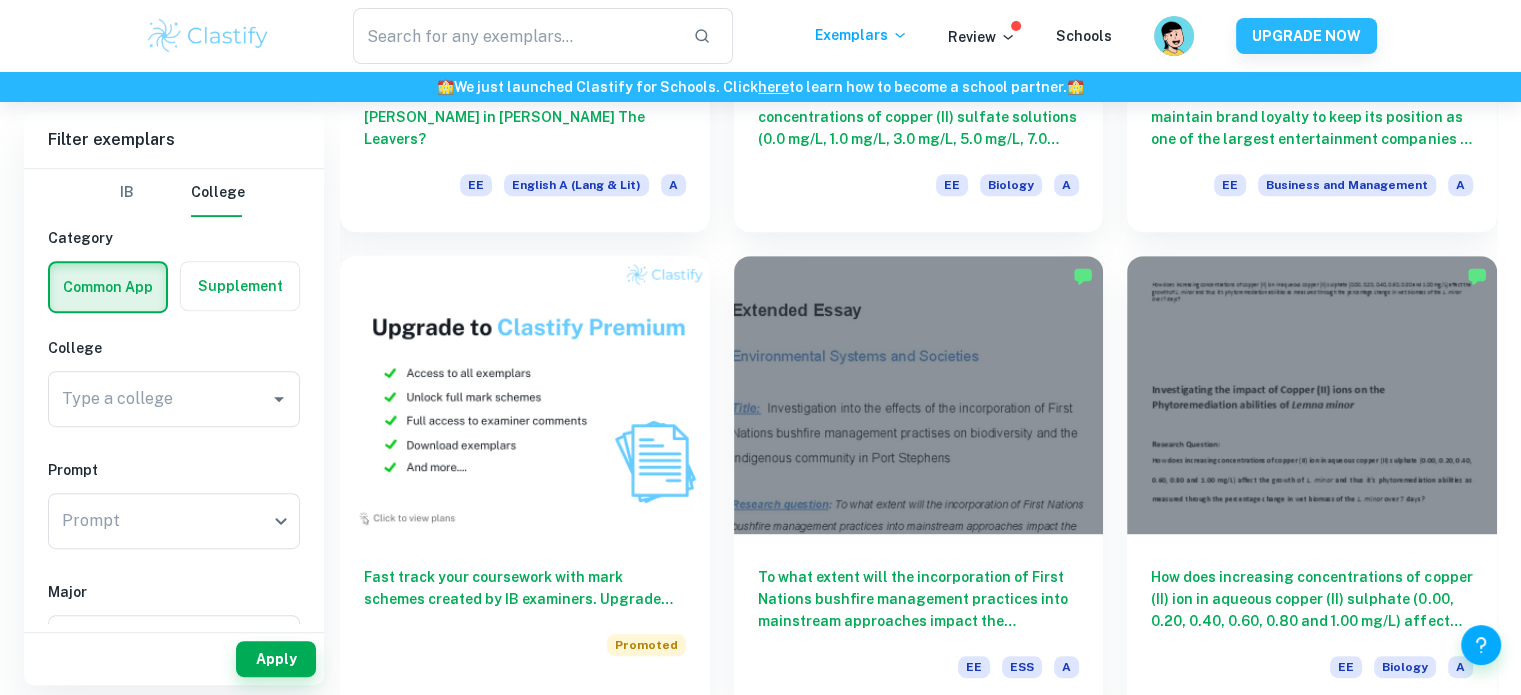 click on "[GEOGRAPHIC_DATA]" at bounding box center (174, 193) 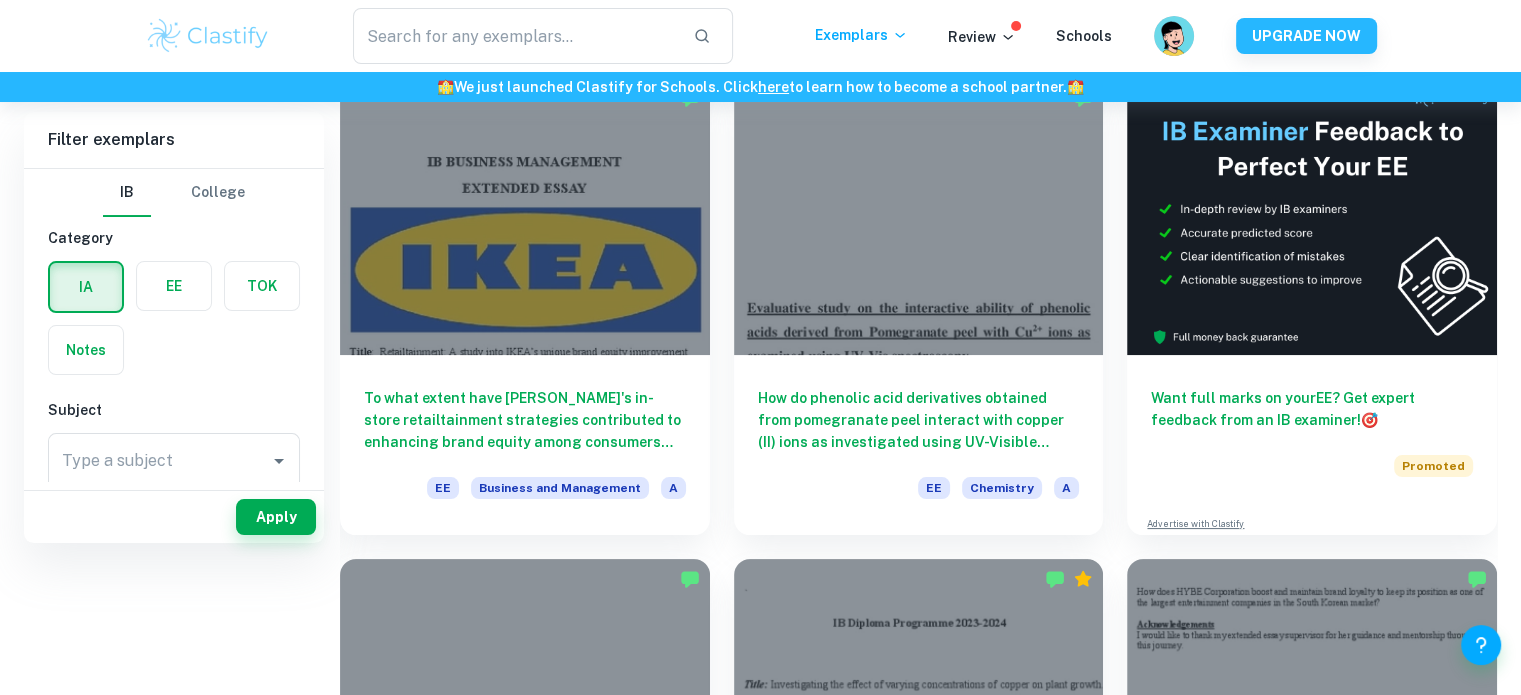 scroll, scrollTop: 0, scrollLeft: 0, axis: both 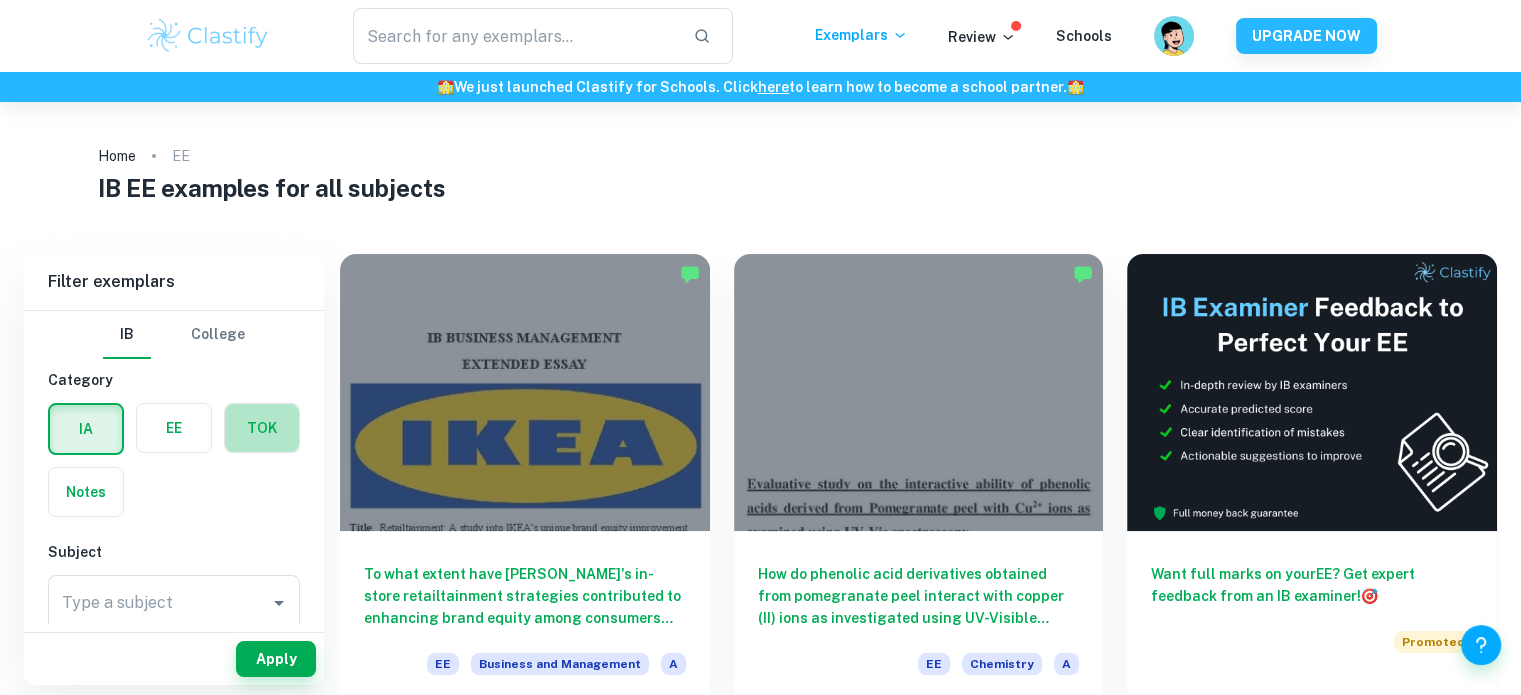 click at bounding box center [262, 428] 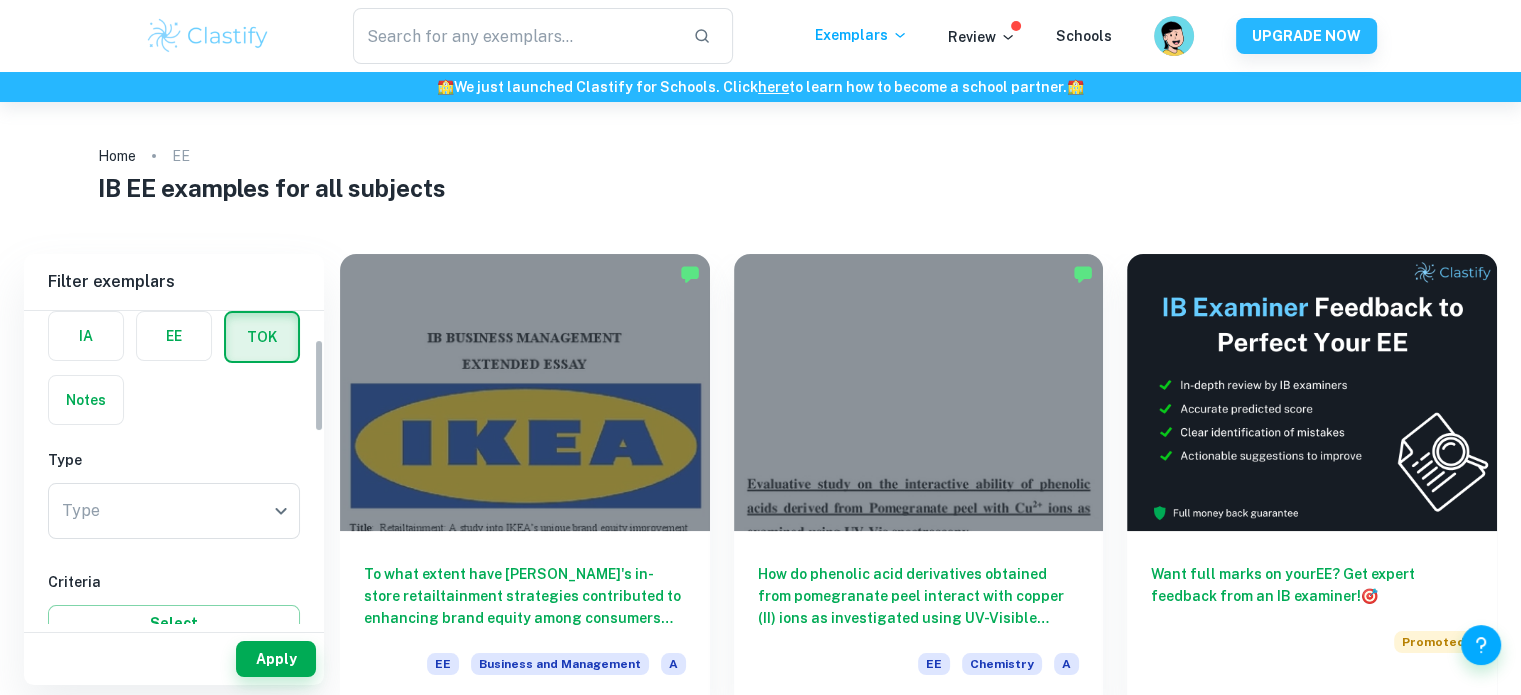 scroll, scrollTop: 94, scrollLeft: 0, axis: vertical 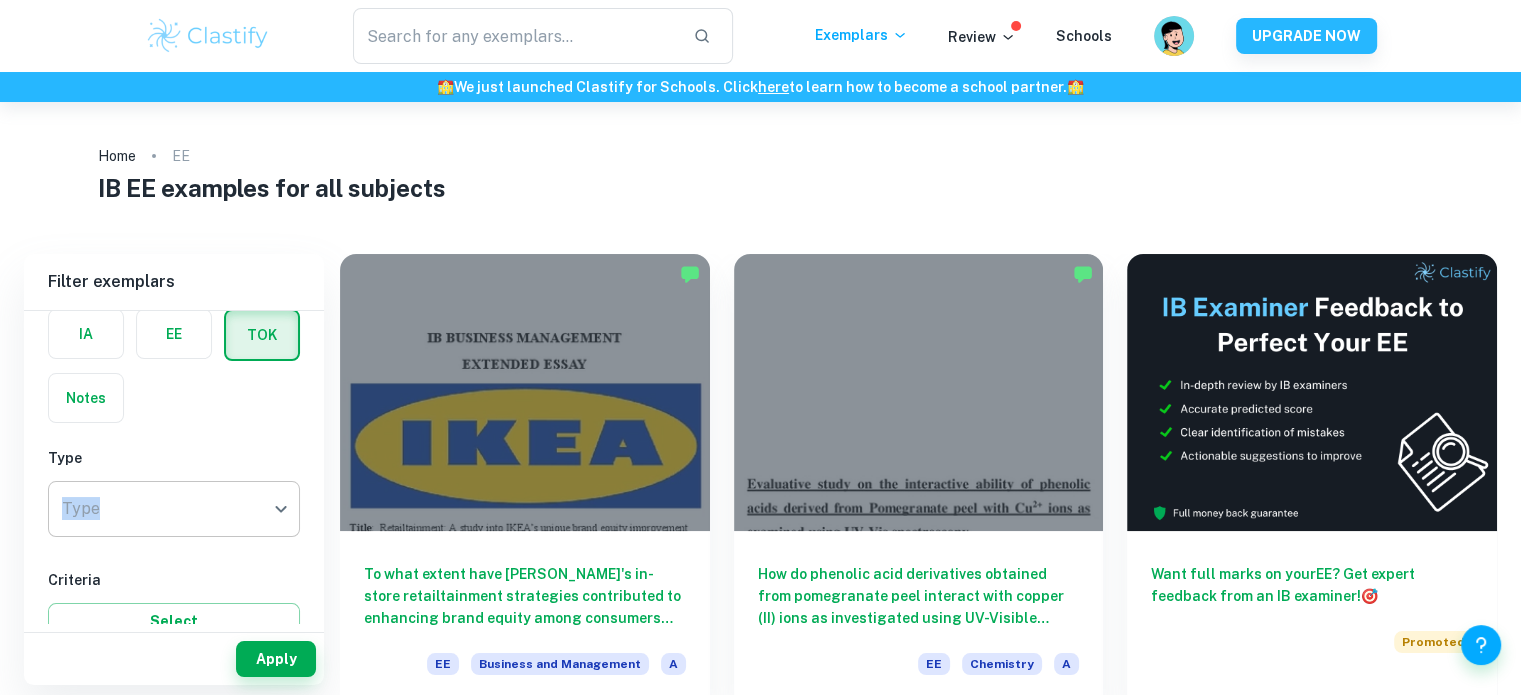 drag, startPoint x: 145, startPoint y: 469, endPoint x: 141, endPoint y: 493, distance: 24.33105 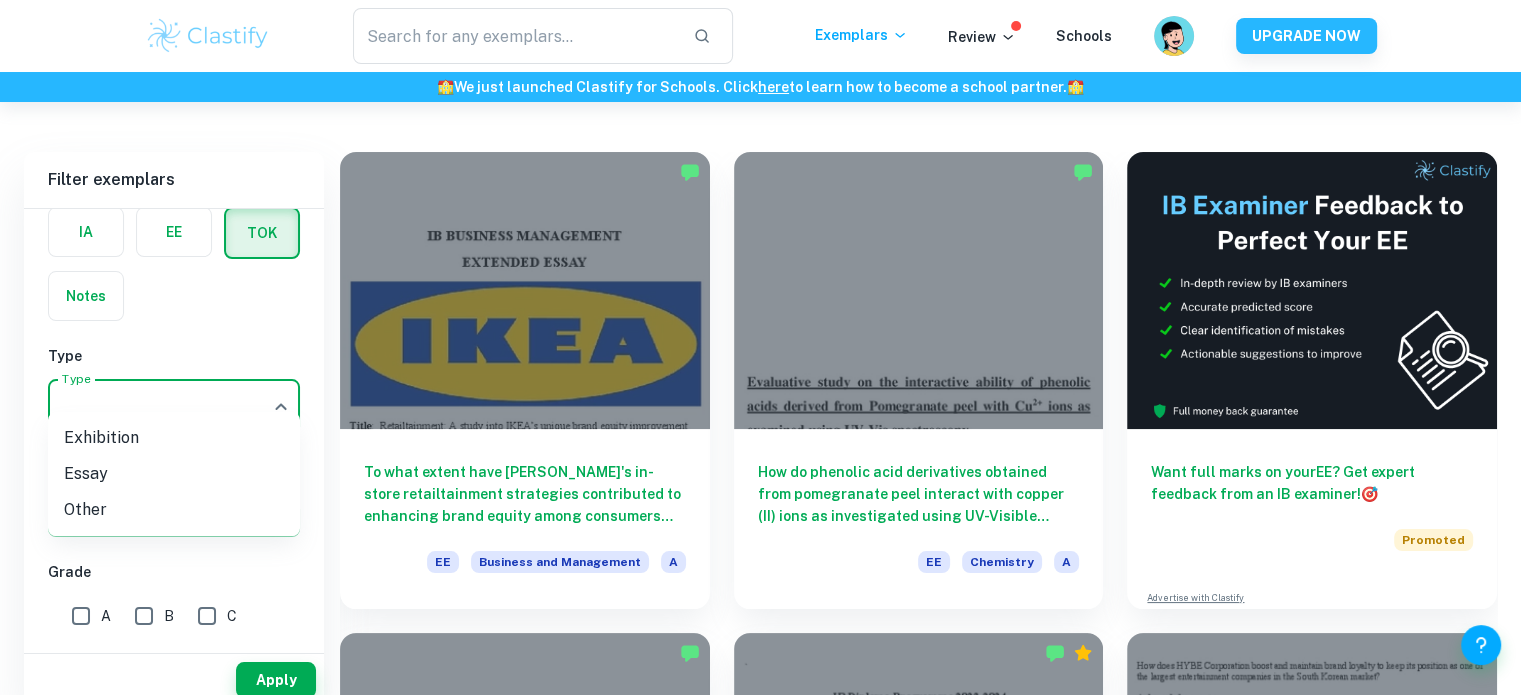 scroll, scrollTop: 128, scrollLeft: 0, axis: vertical 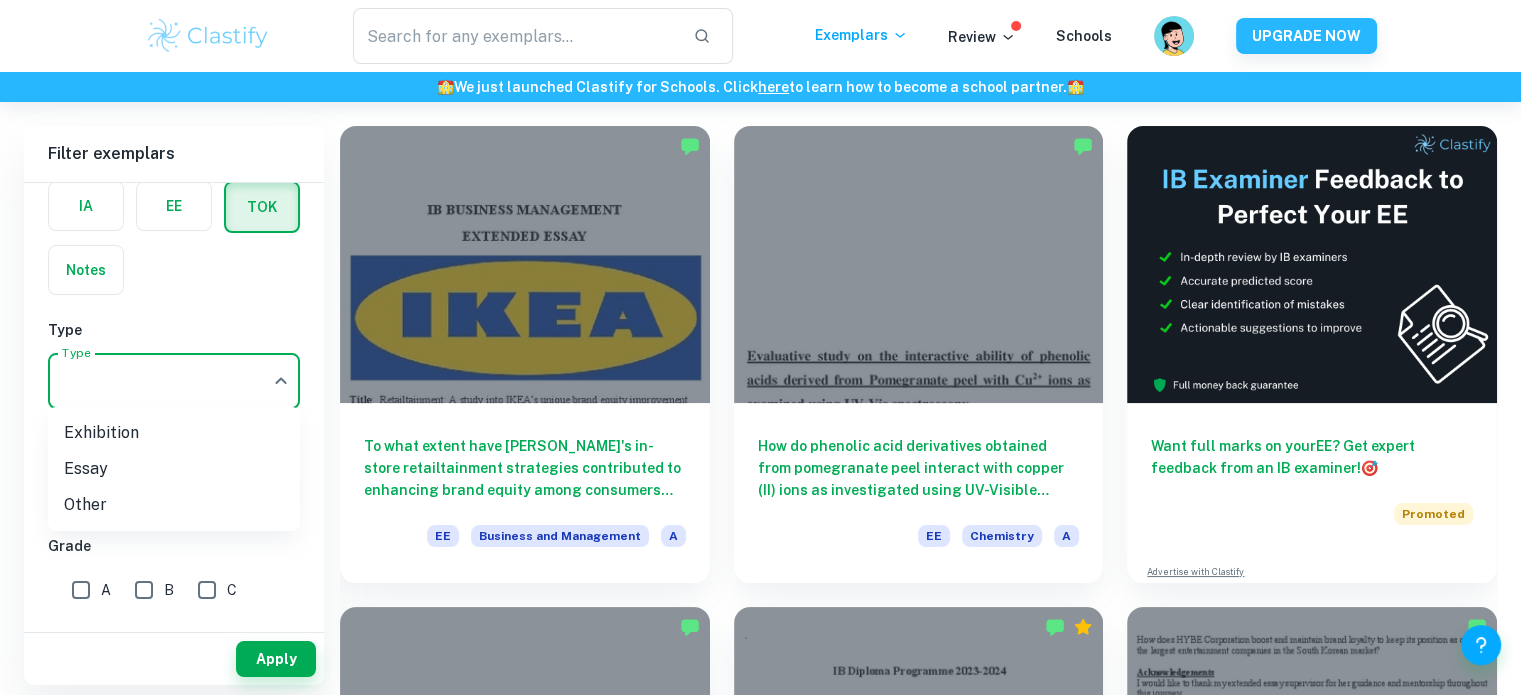 click at bounding box center [760, 347] 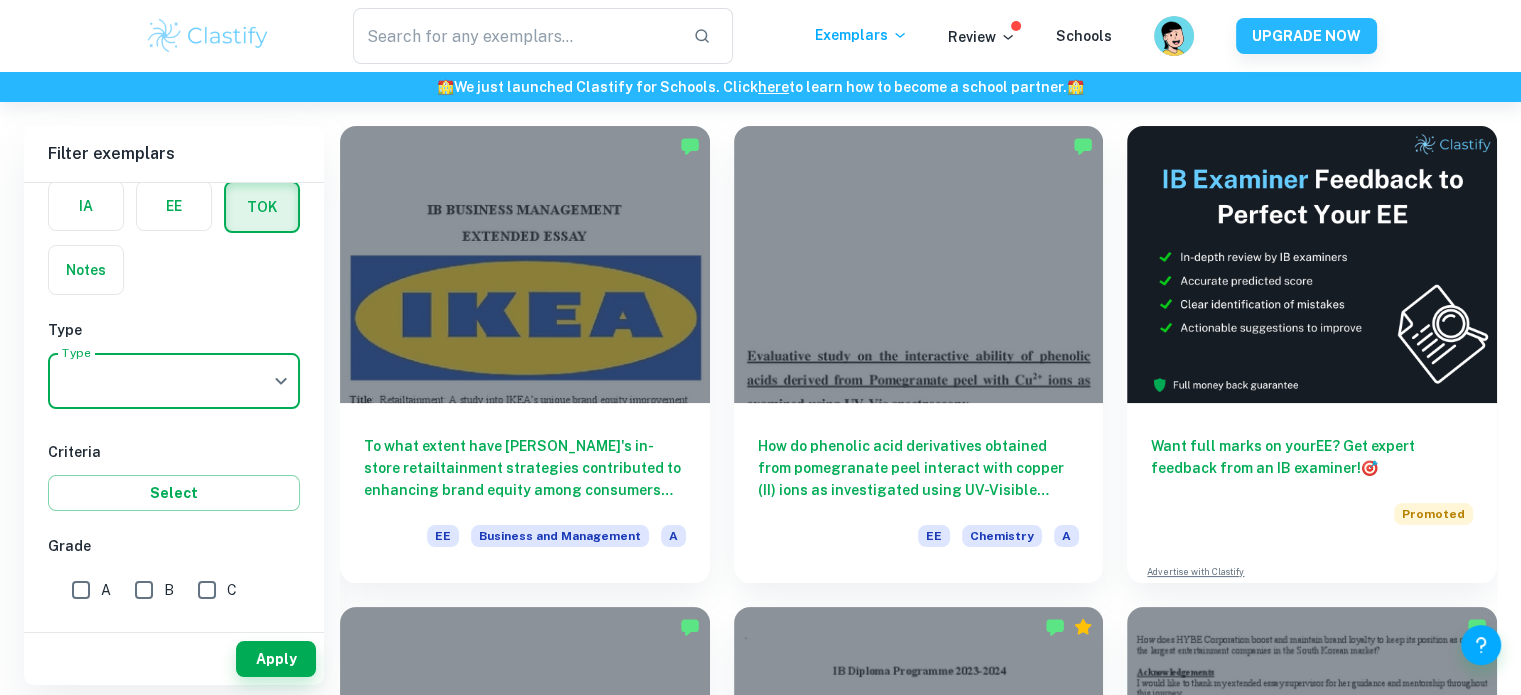 click on "Apply" at bounding box center (276, 659) 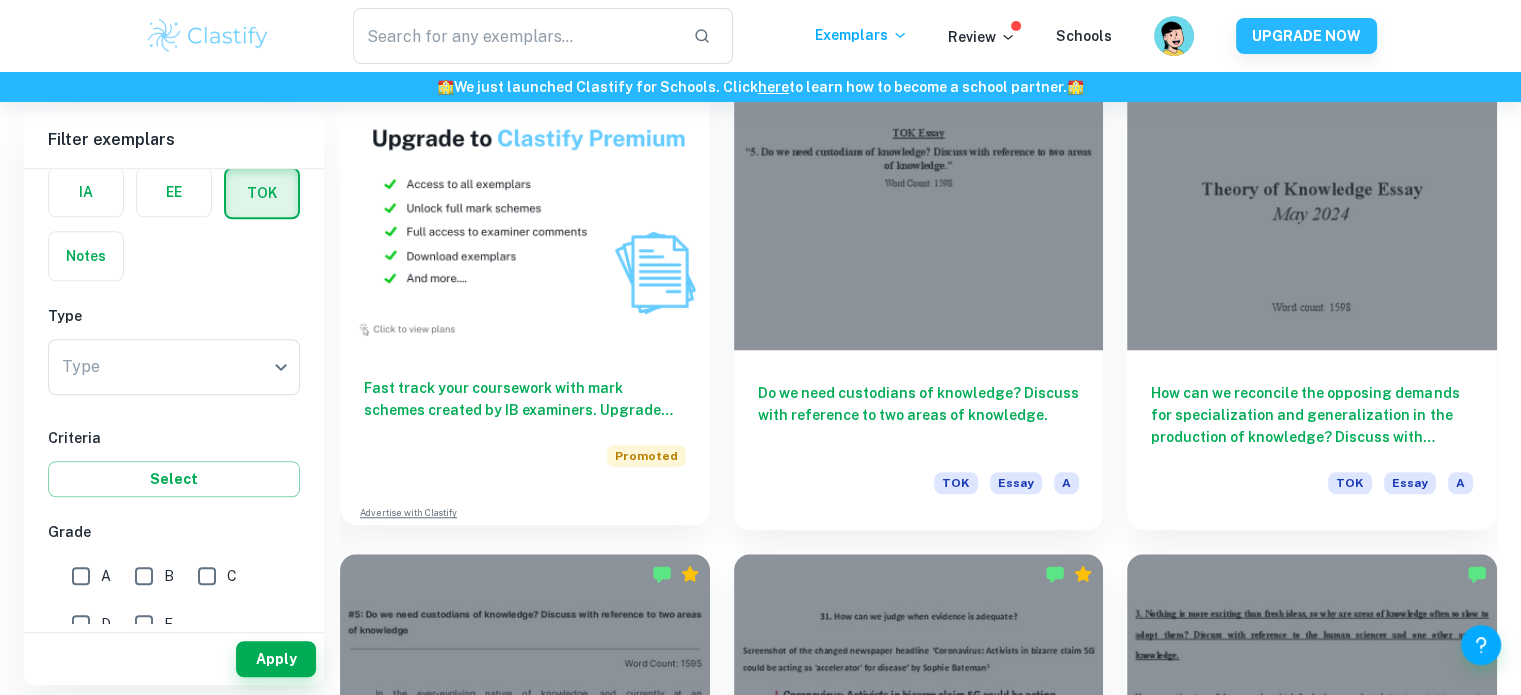 scroll, scrollTop: 1468, scrollLeft: 0, axis: vertical 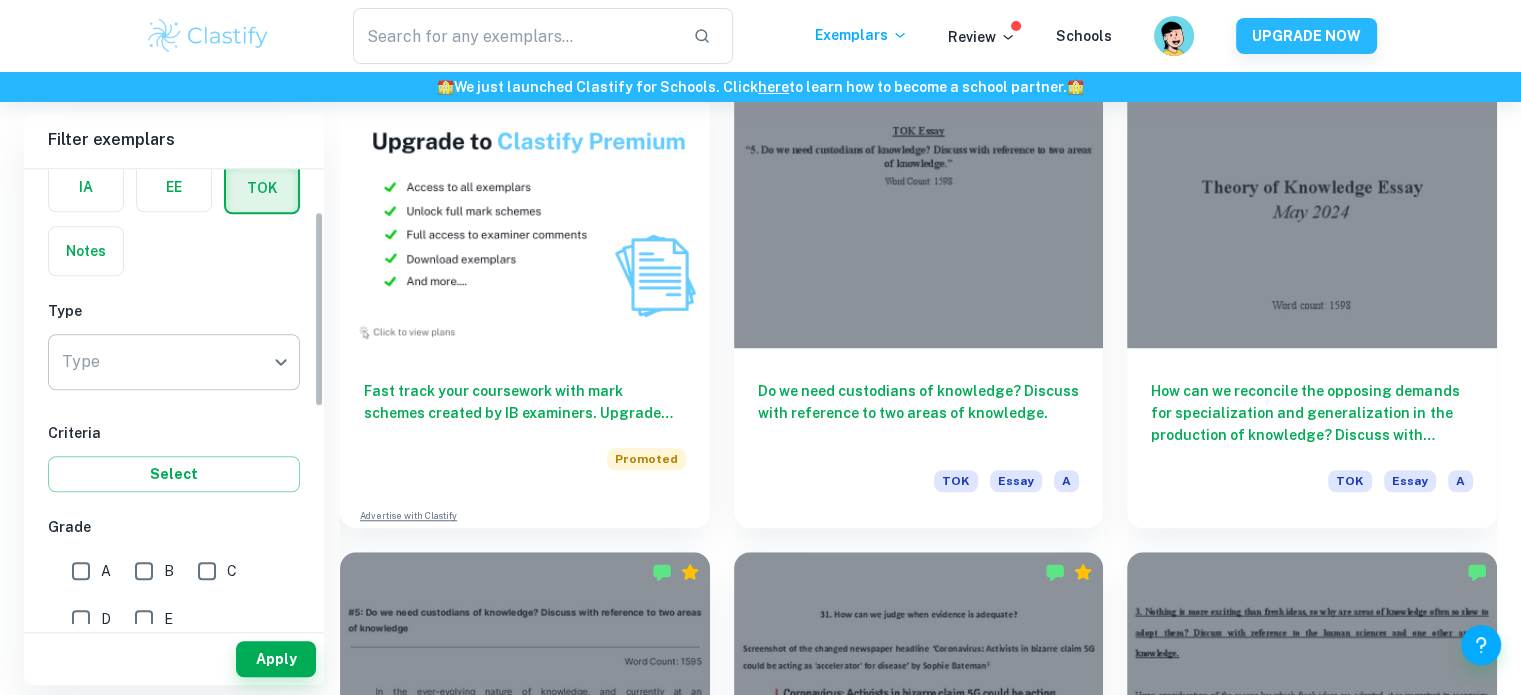 click on "We value your privacy We use cookies to enhance your browsing experience, serve personalised ads or content, and analyse our traffic. By clicking "Accept All", you consent to our use of cookies.   Cookie Policy Customise   Reject All   Accept All   Customise Consent Preferences   We use cookies to help you navigate efficiently and perform certain functions. You will find detailed information about all cookies under each consent category below. The cookies that are categorised as "Necessary" are stored on your browser as they are essential for enabling the basic functionalities of the site. ...  Show more For more information on how Google's third-party cookies operate and handle your data, see:   Google Privacy Policy Necessary Always Active Necessary cookies are required to enable the basic features of this site, such as providing secure log-in or adjusting your consent preferences. These cookies do not store any personally identifiable data. Functional Analytics Performance Advertisement Uncategorised" at bounding box center [760, -1019] 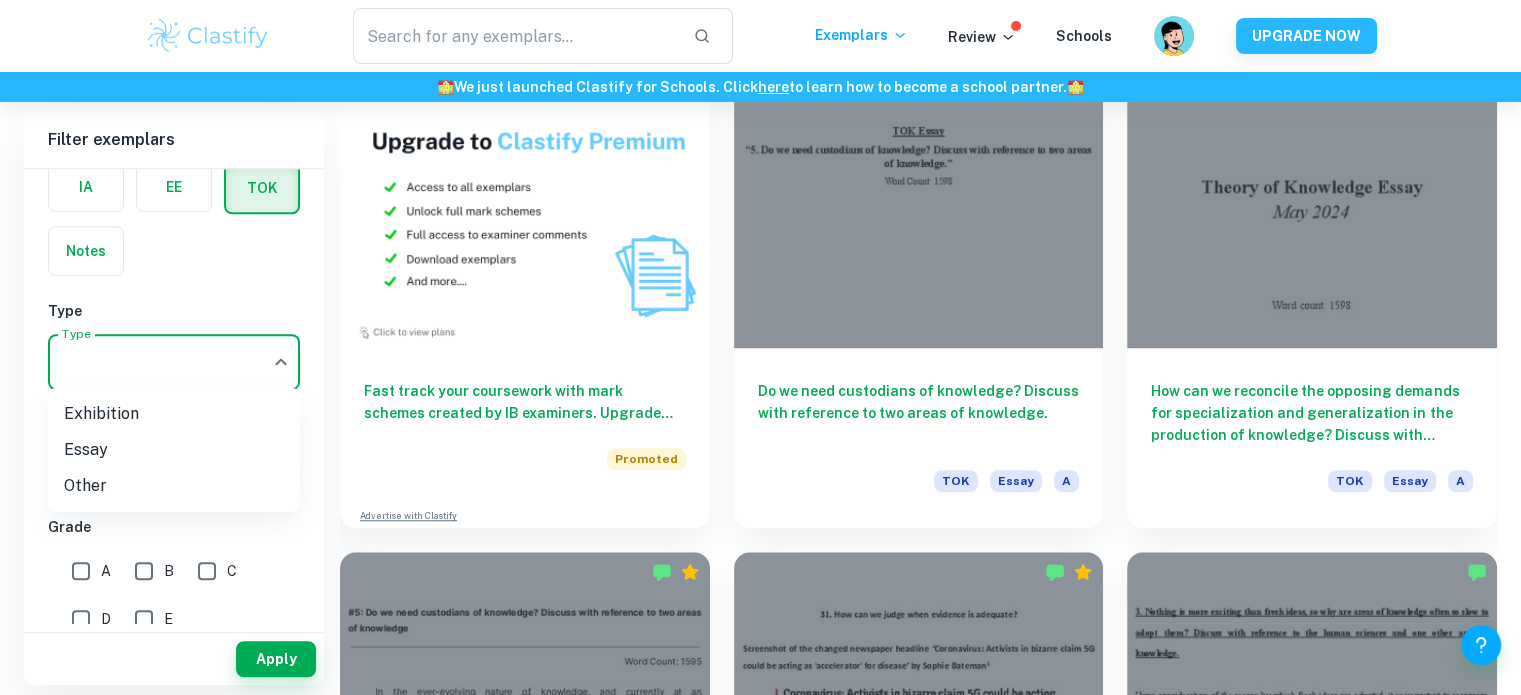 click at bounding box center (760, 347) 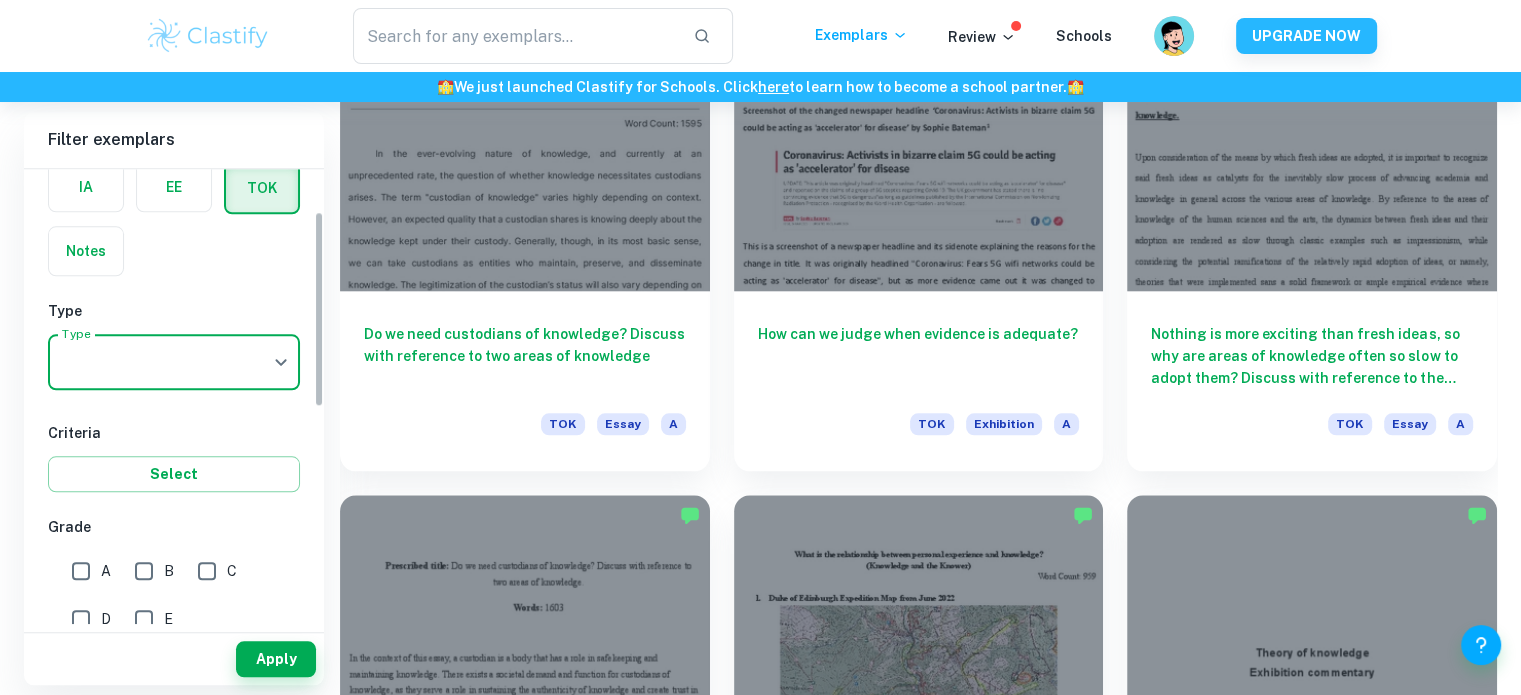 scroll, scrollTop: 2003, scrollLeft: 0, axis: vertical 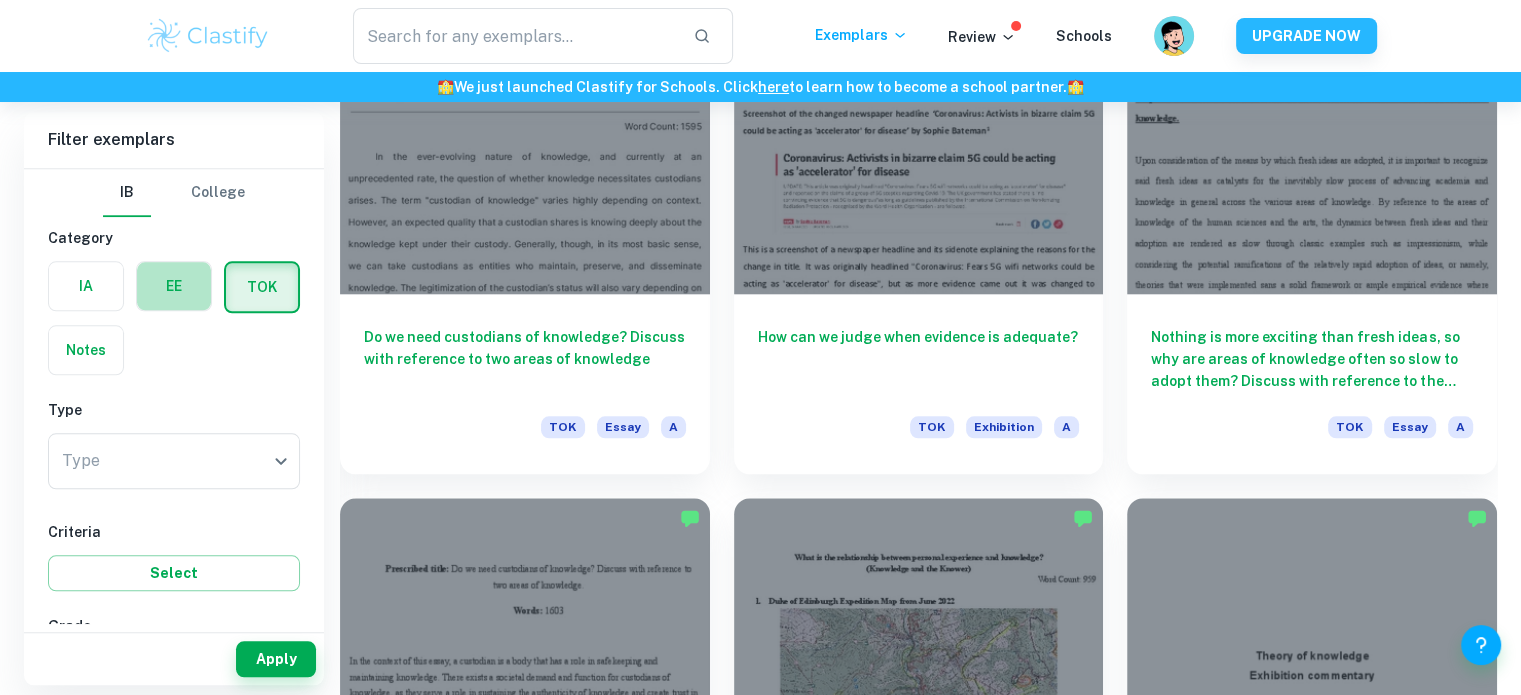 click at bounding box center (174, 286) 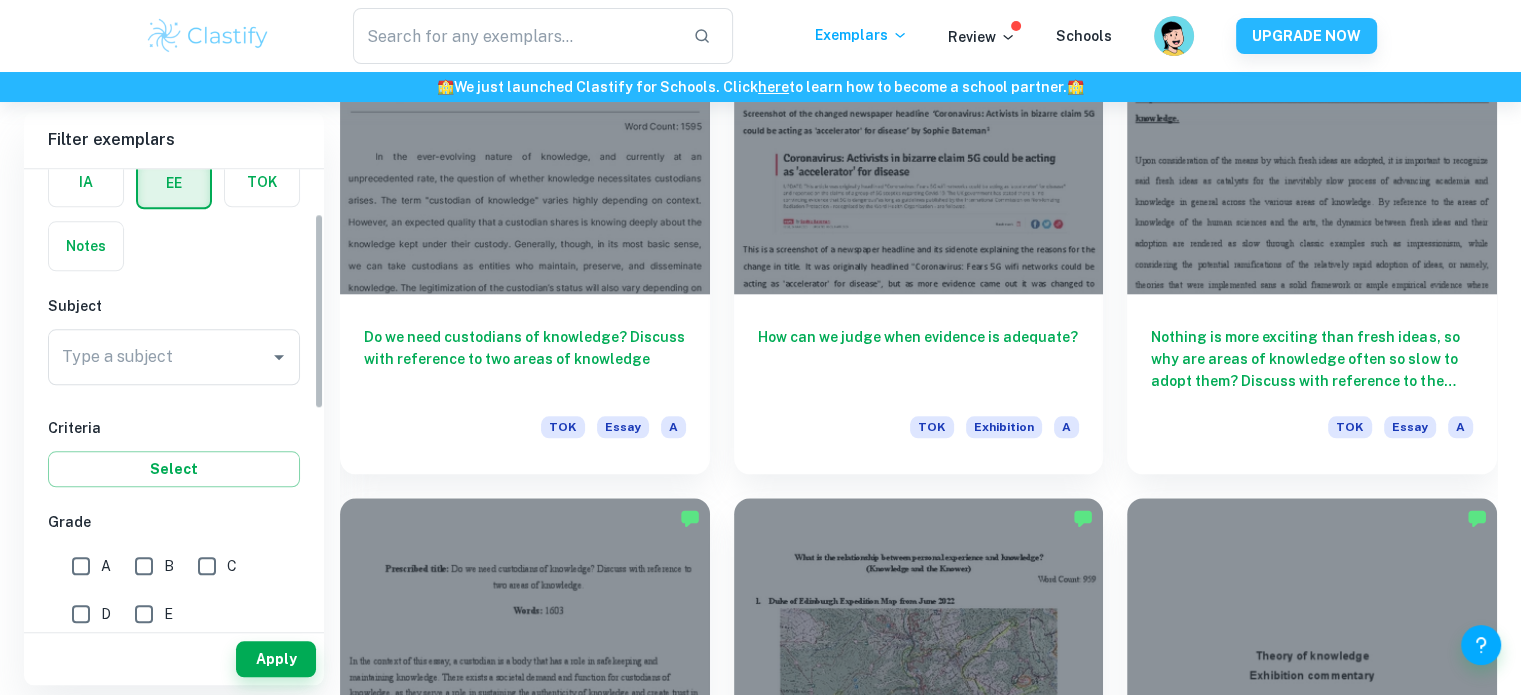 scroll, scrollTop: 2, scrollLeft: 0, axis: vertical 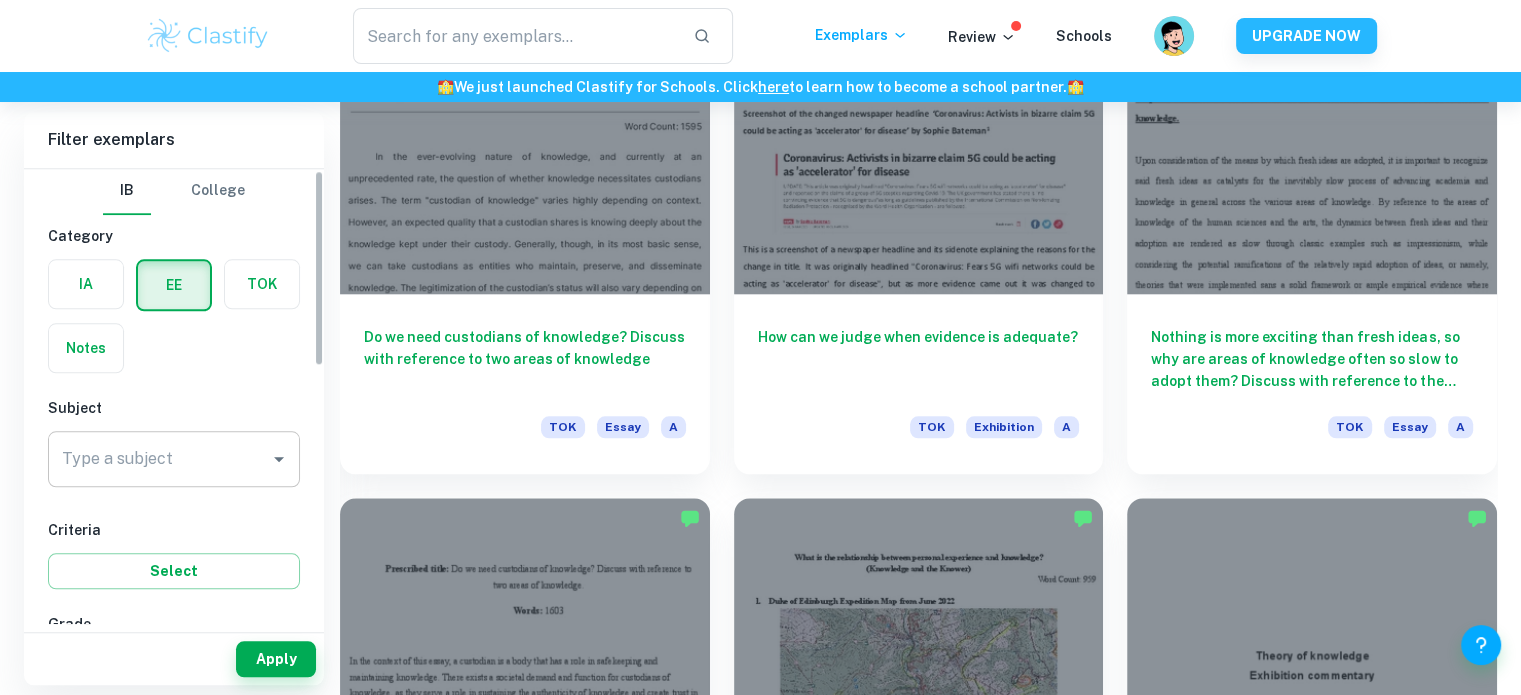 drag, startPoint x: 118, startPoint y: 491, endPoint x: 112, endPoint y: 472, distance: 19.924858 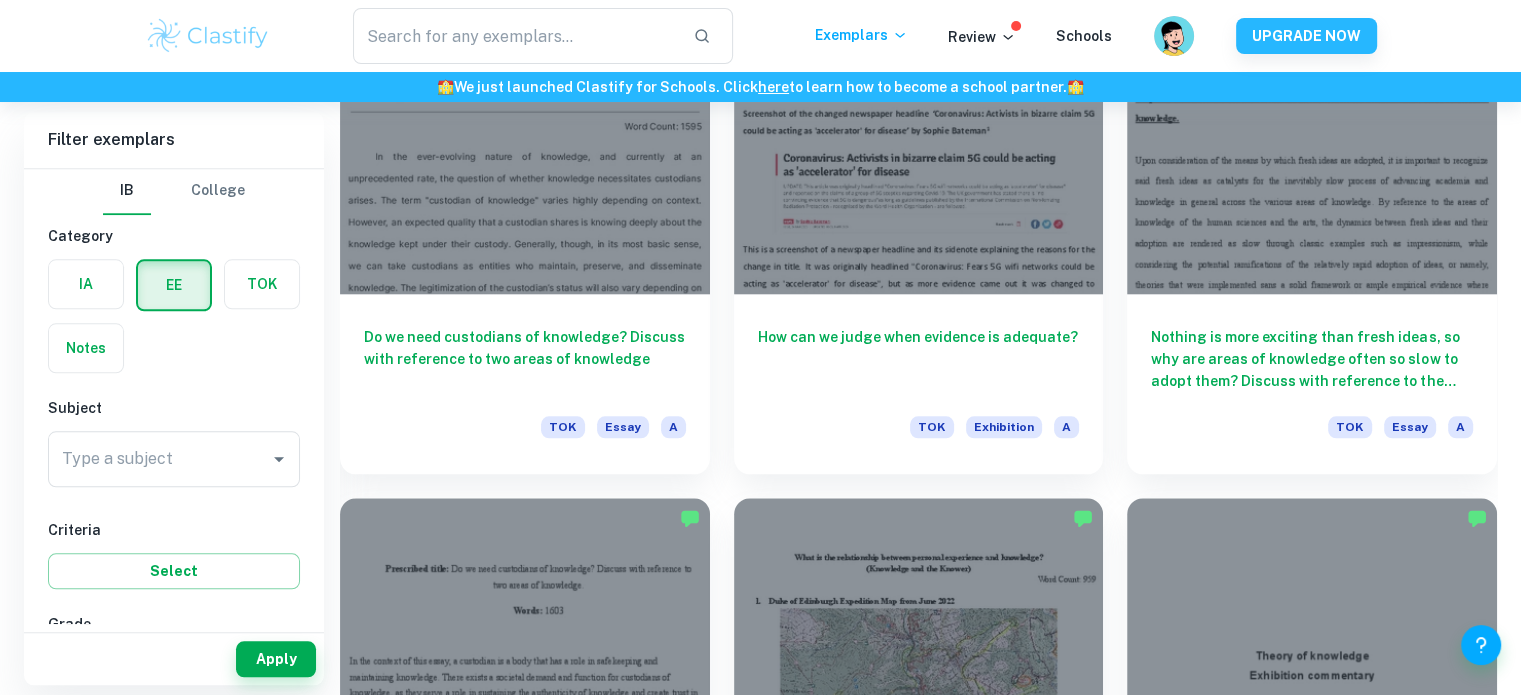 click on "Type a subject Type a subject" at bounding box center [174, 459] 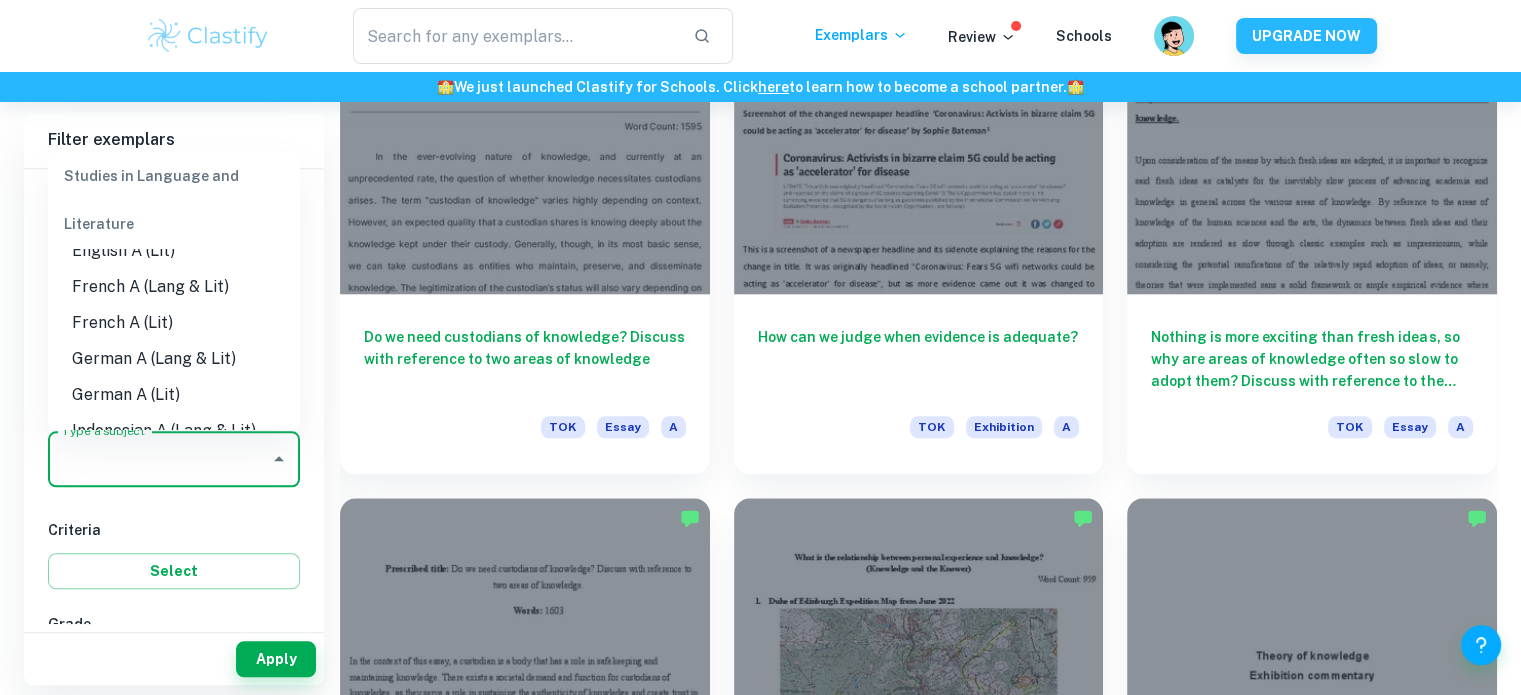 scroll, scrollTop: 274, scrollLeft: 0, axis: vertical 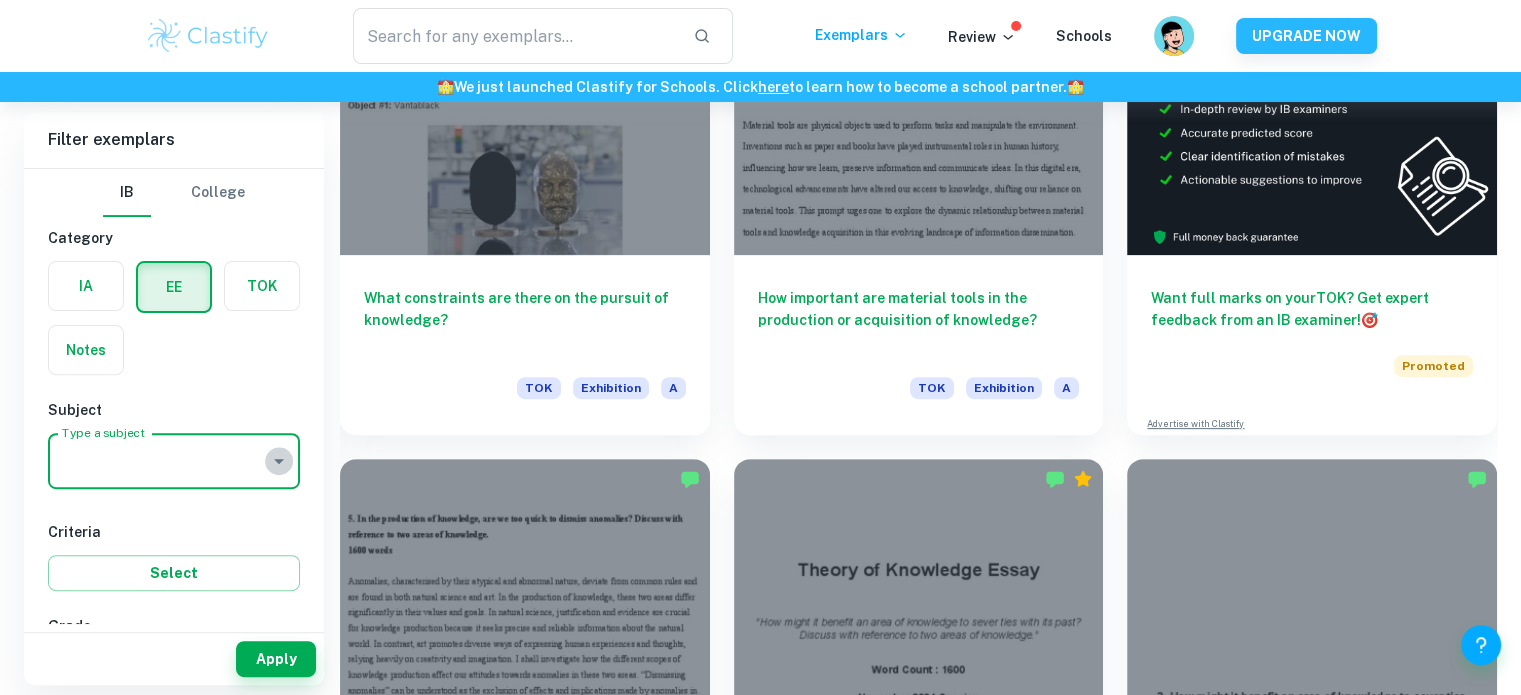 click 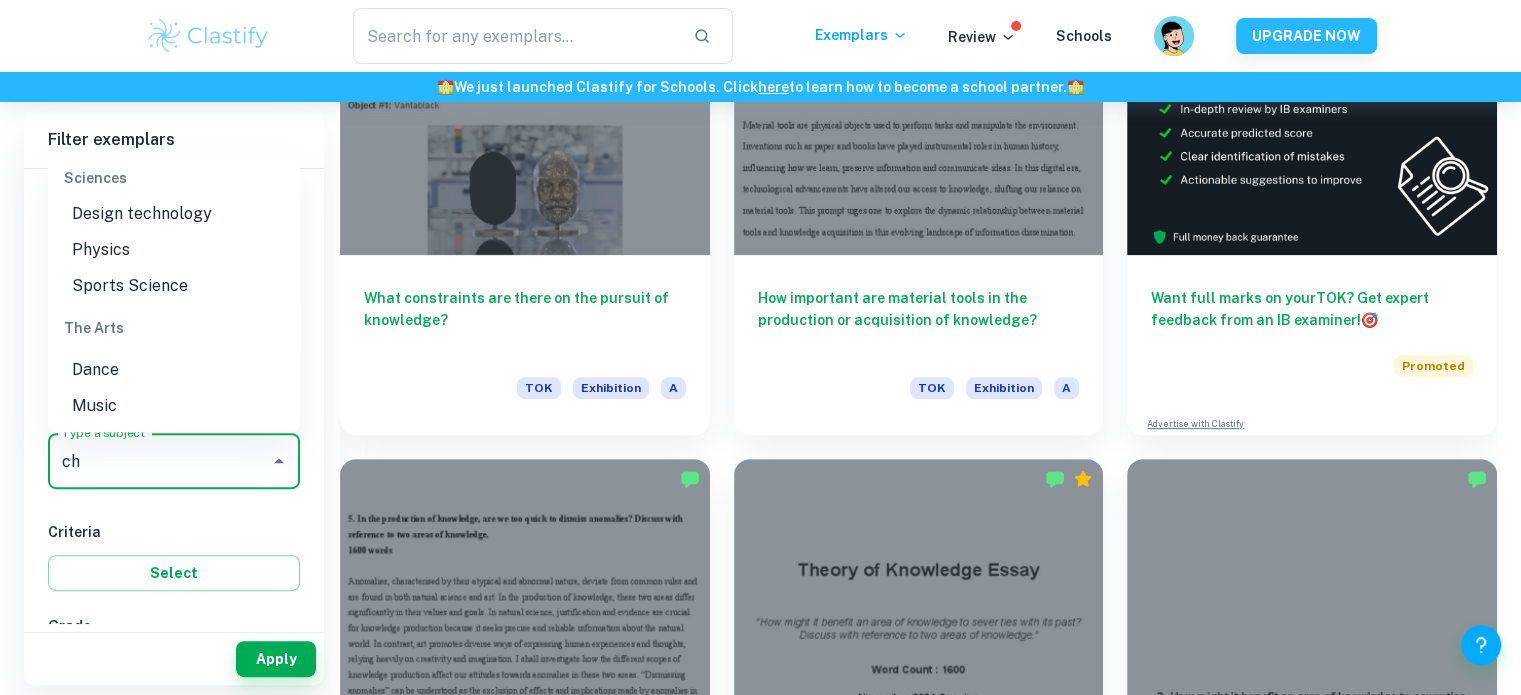 scroll, scrollTop: 0, scrollLeft: 0, axis: both 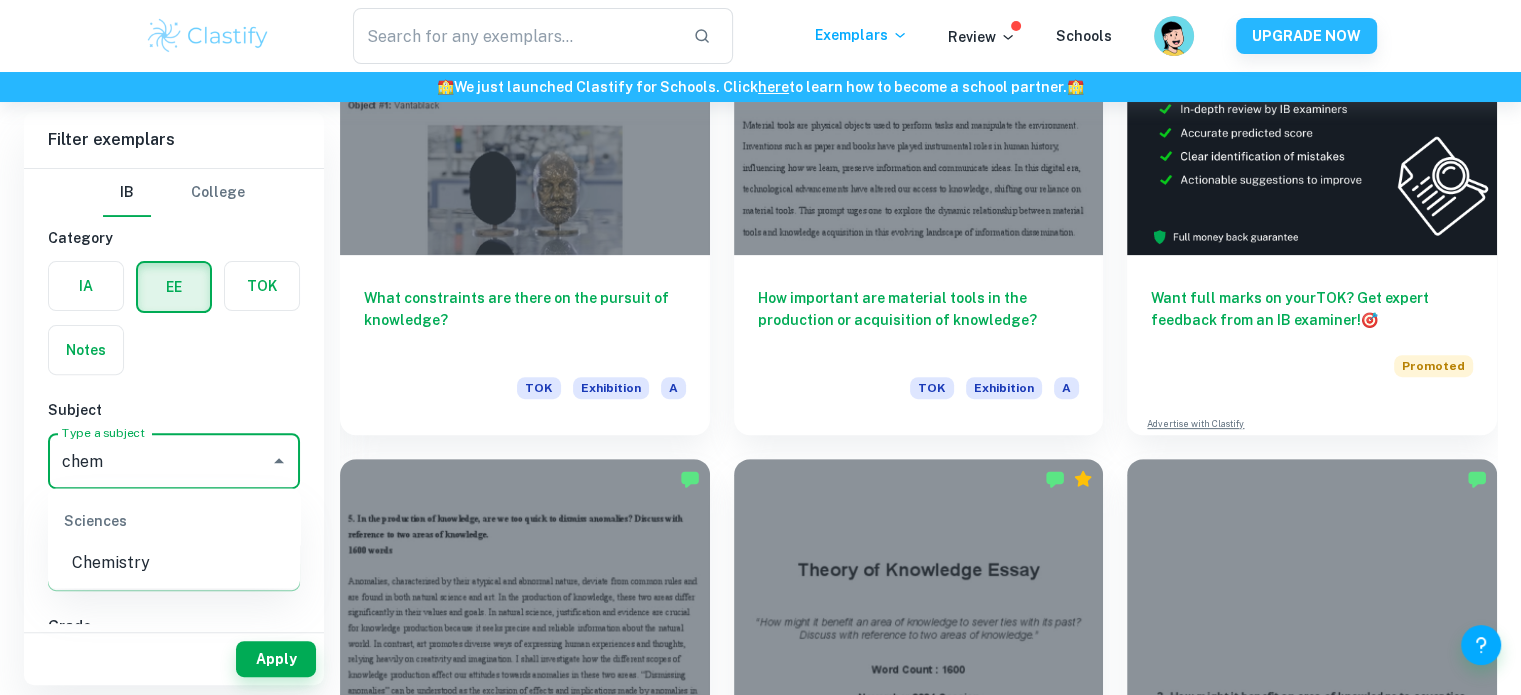 click on "Sciences" at bounding box center (174, 520) 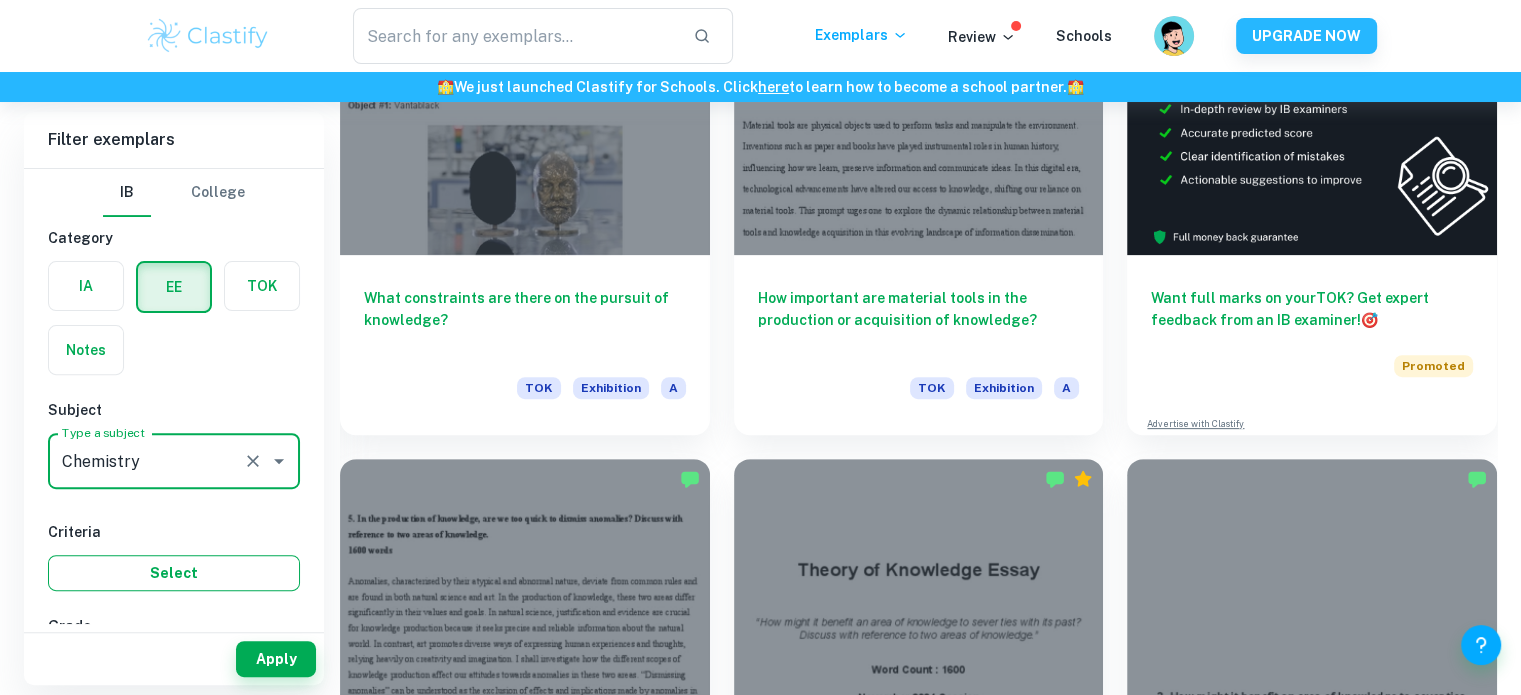type on "Chemistry" 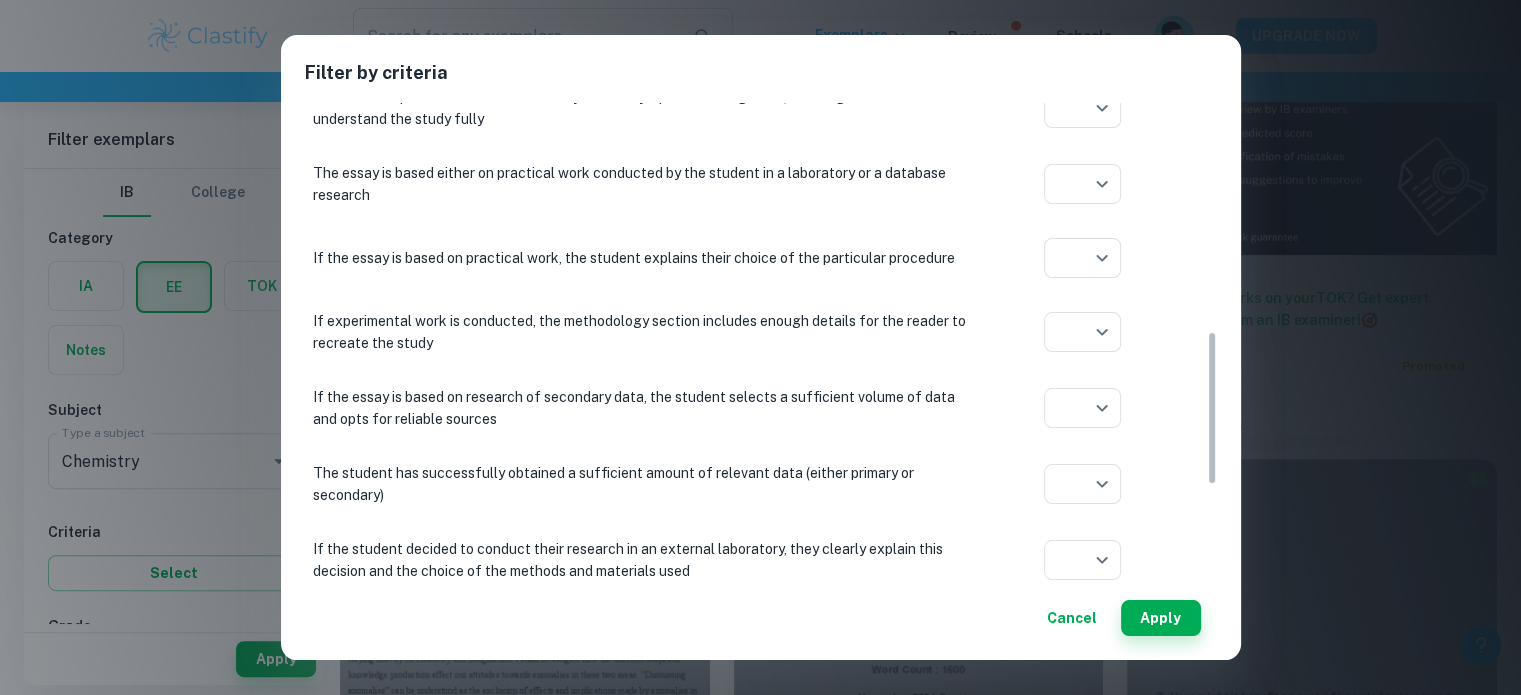 scroll, scrollTop: 712, scrollLeft: 0, axis: vertical 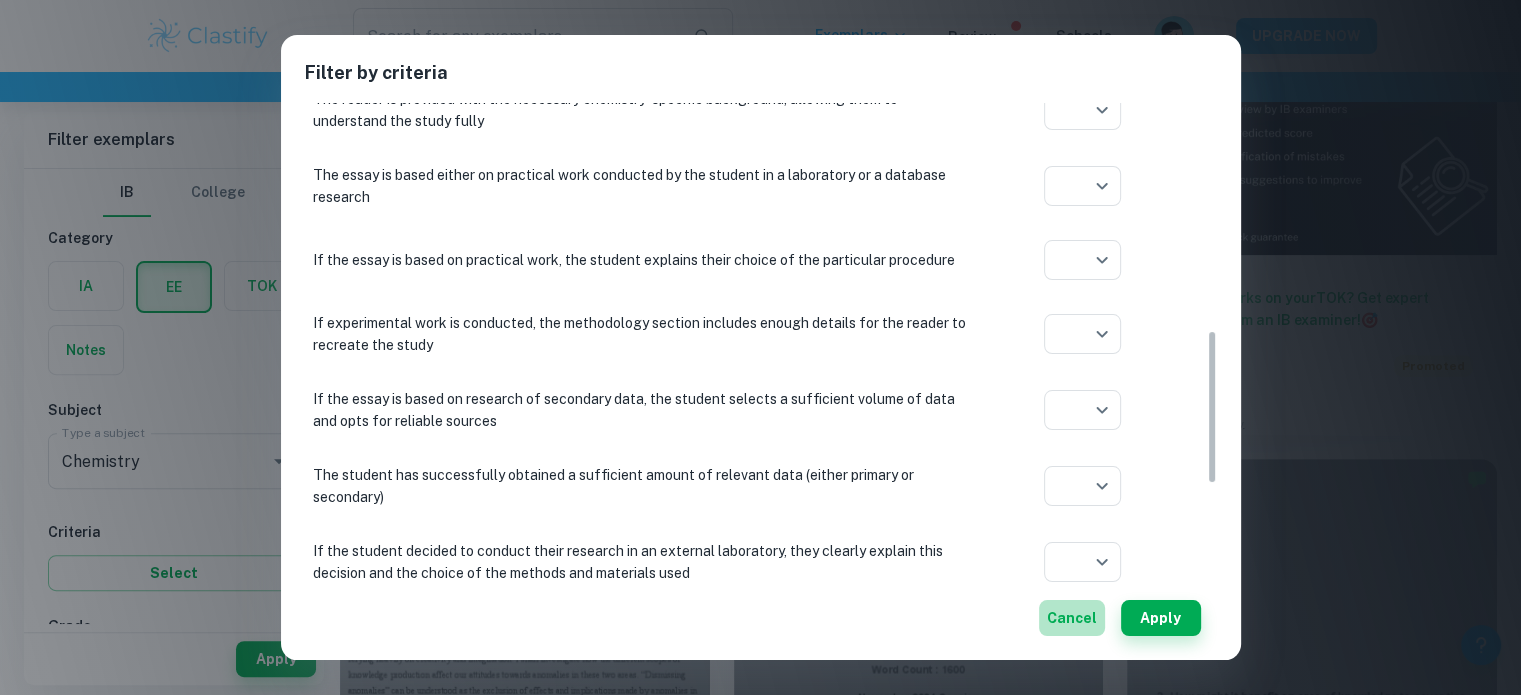 click on "Cancel" at bounding box center [1072, 618] 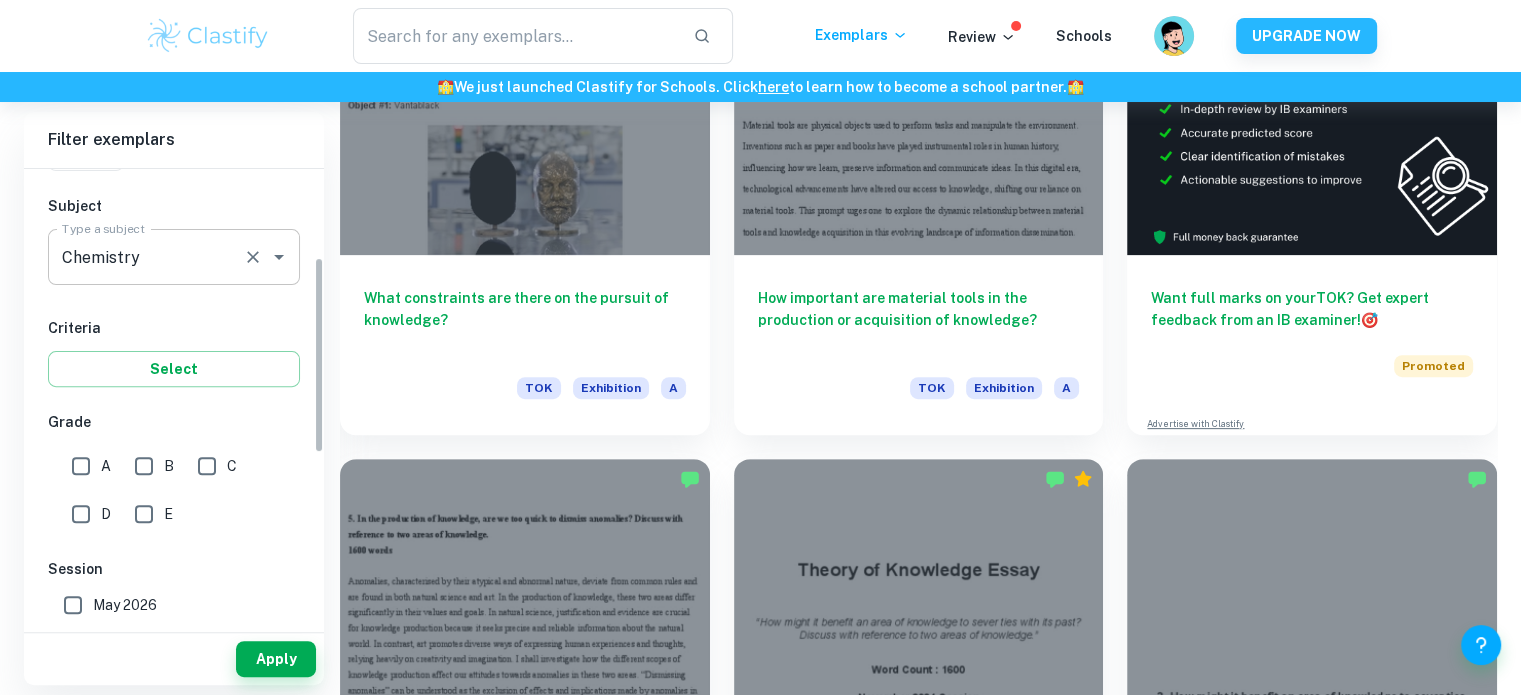 scroll, scrollTop: 207, scrollLeft: 0, axis: vertical 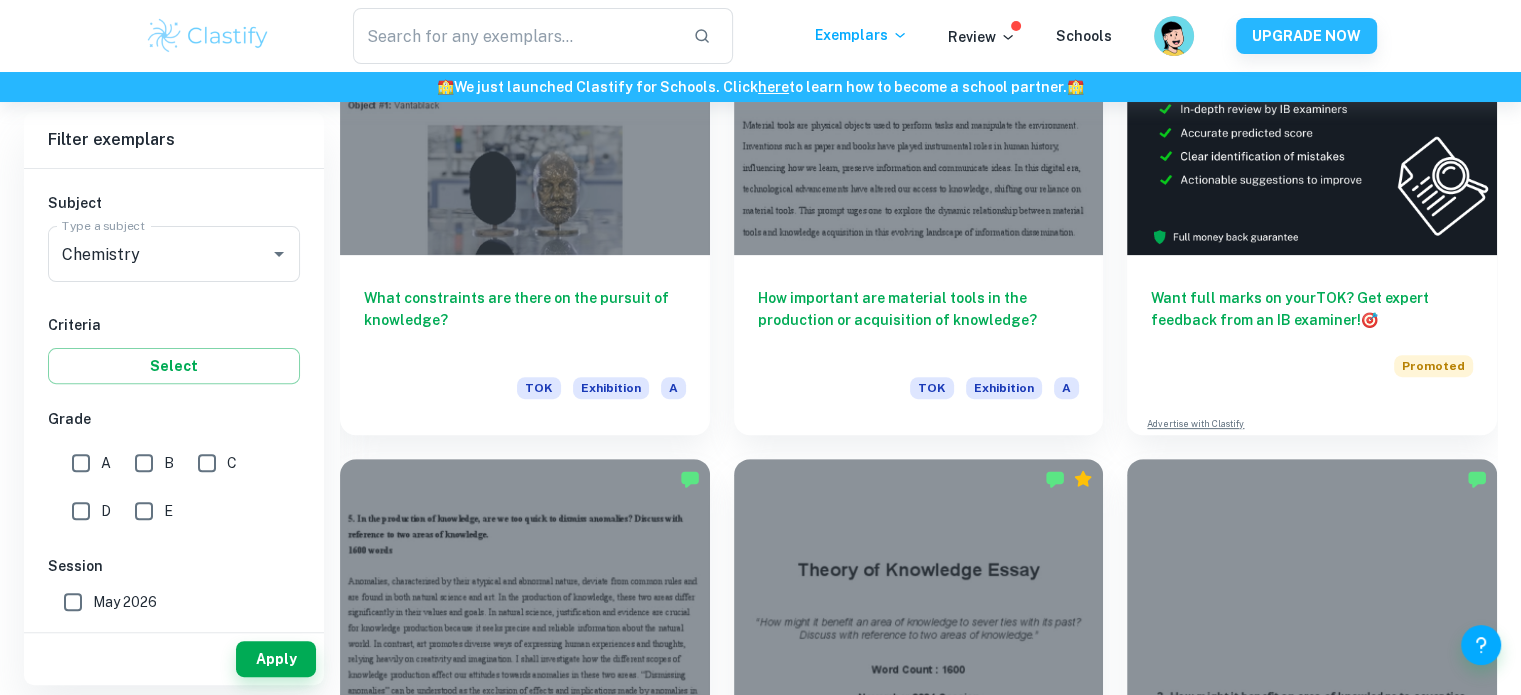 click on "A" at bounding box center [81, 463] 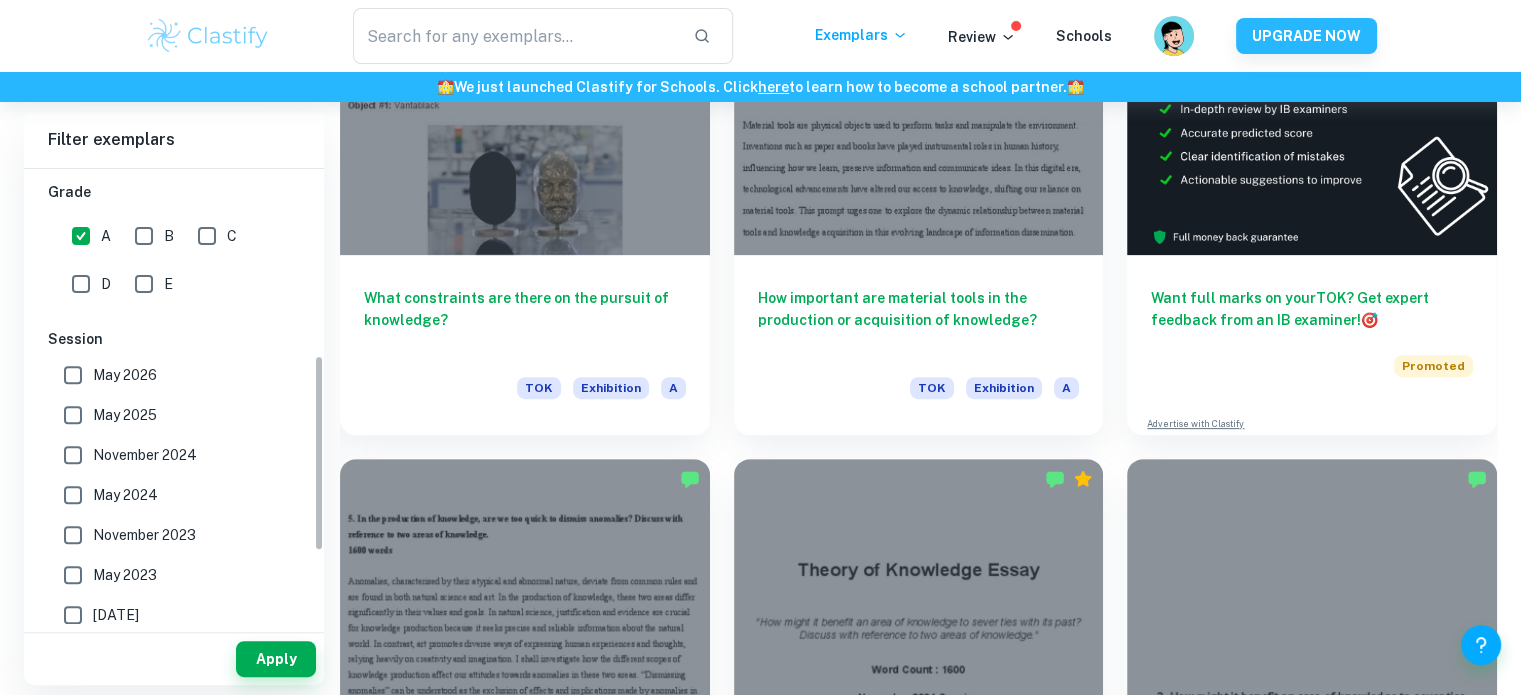 scroll, scrollTop: 432, scrollLeft: 0, axis: vertical 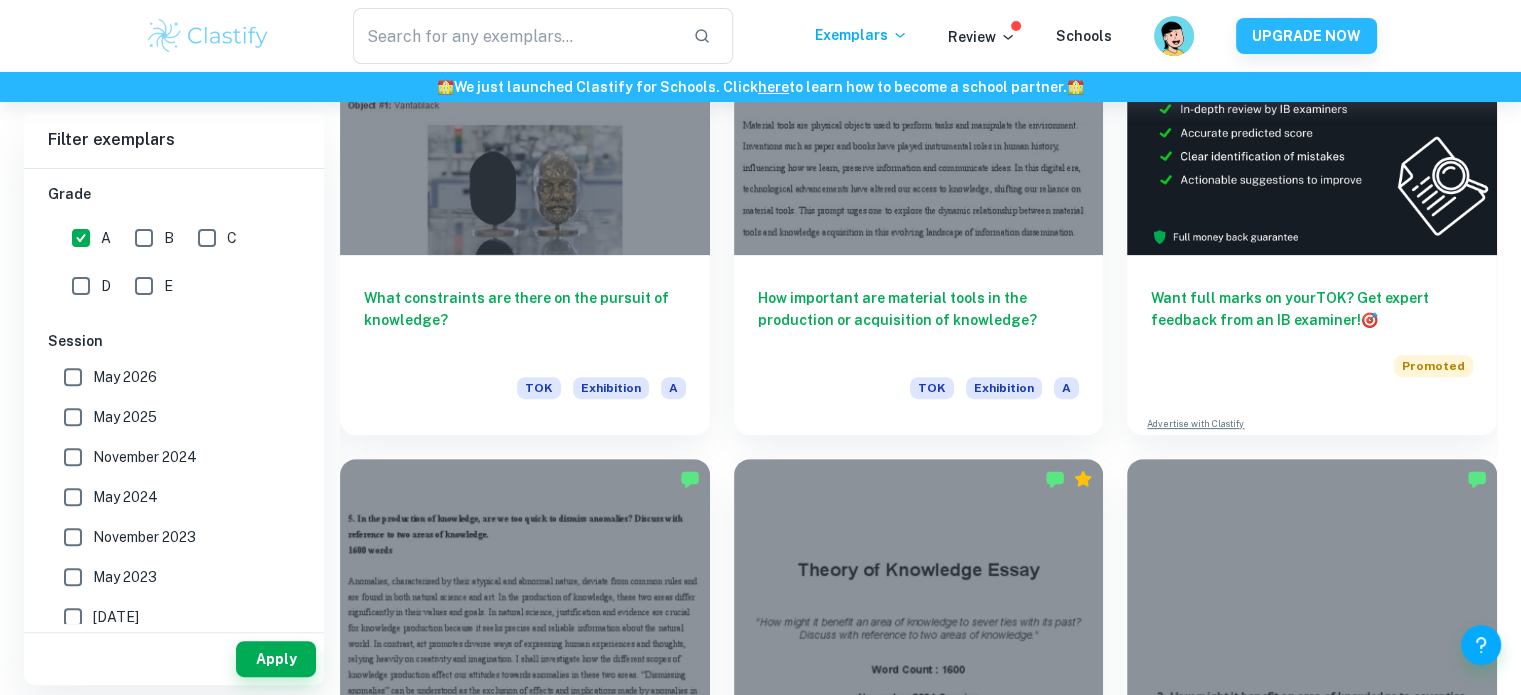 click on "May 2025" at bounding box center (73, 417) 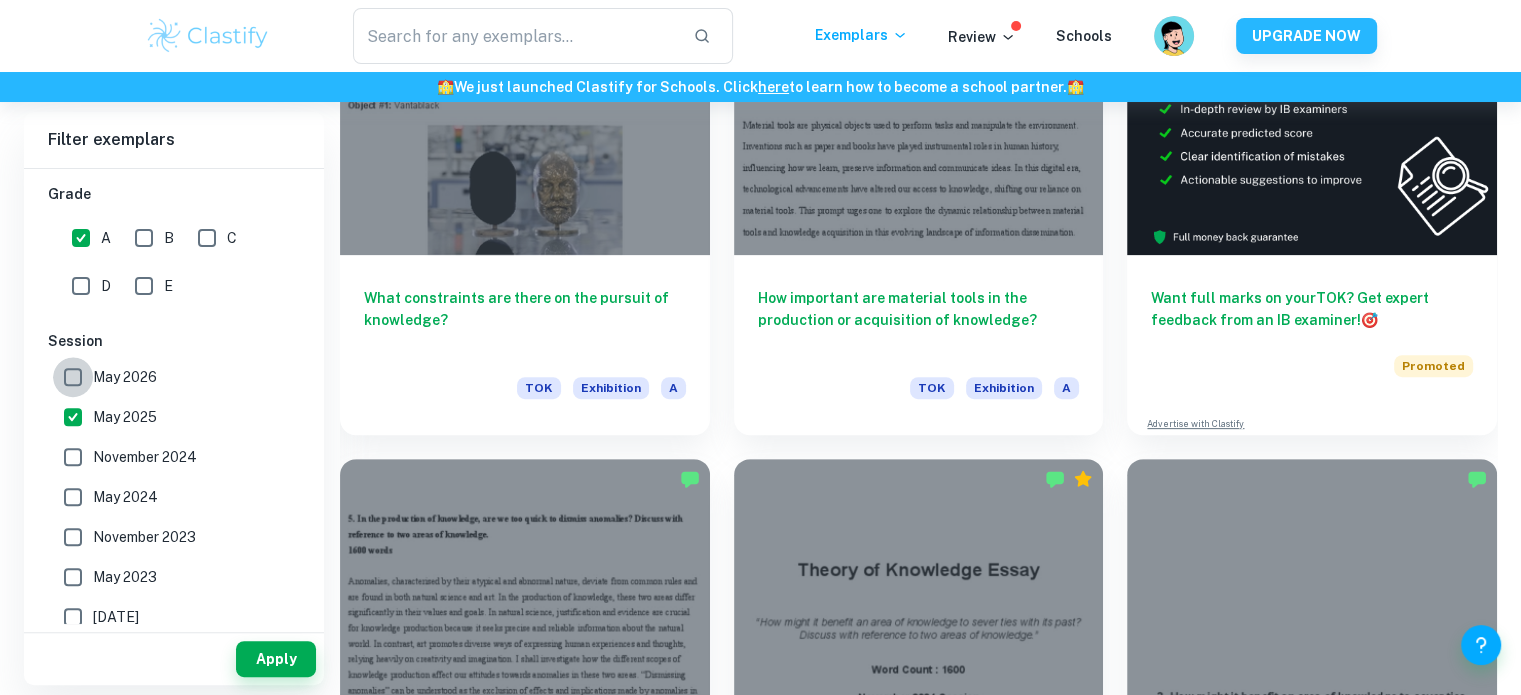 click on "May 2026" at bounding box center [73, 377] 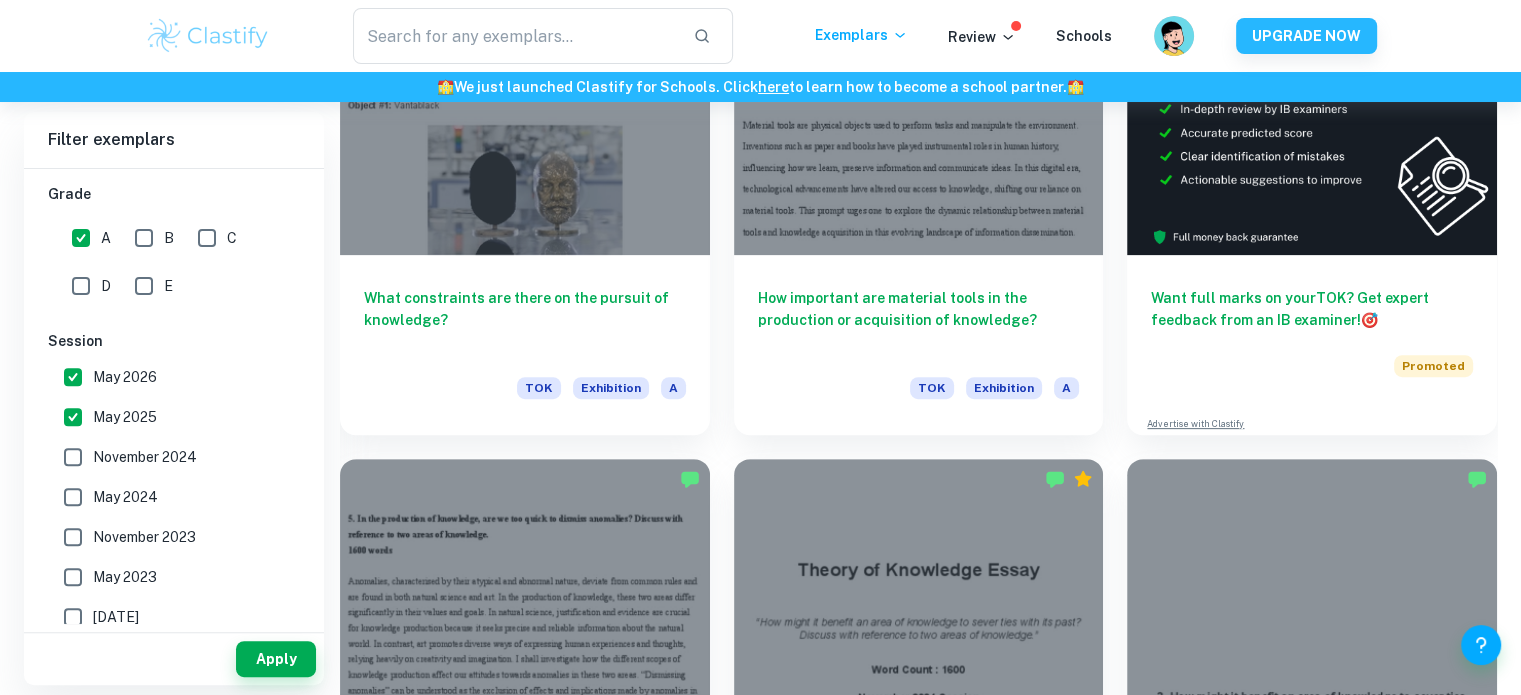 click on "Apply" at bounding box center (276, 659) 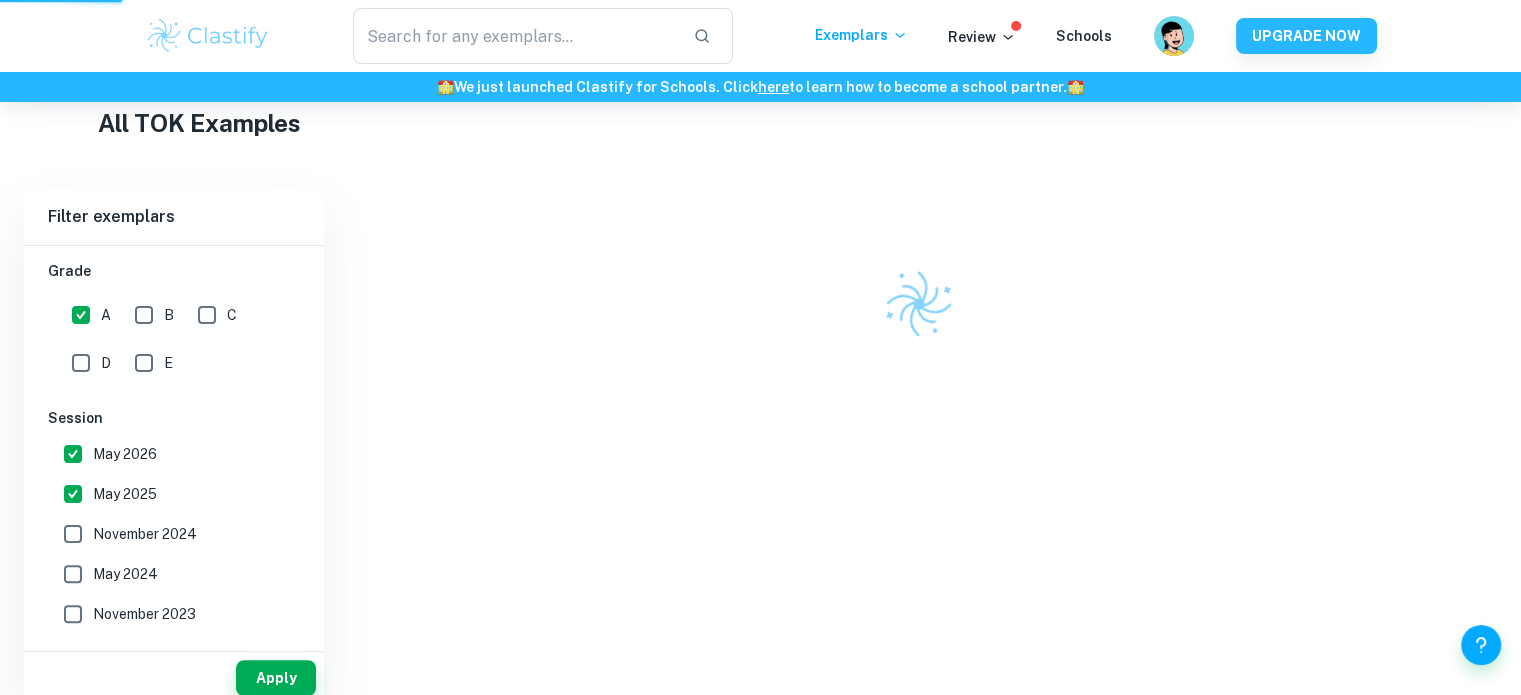 scroll, scrollTop: 329, scrollLeft: 0, axis: vertical 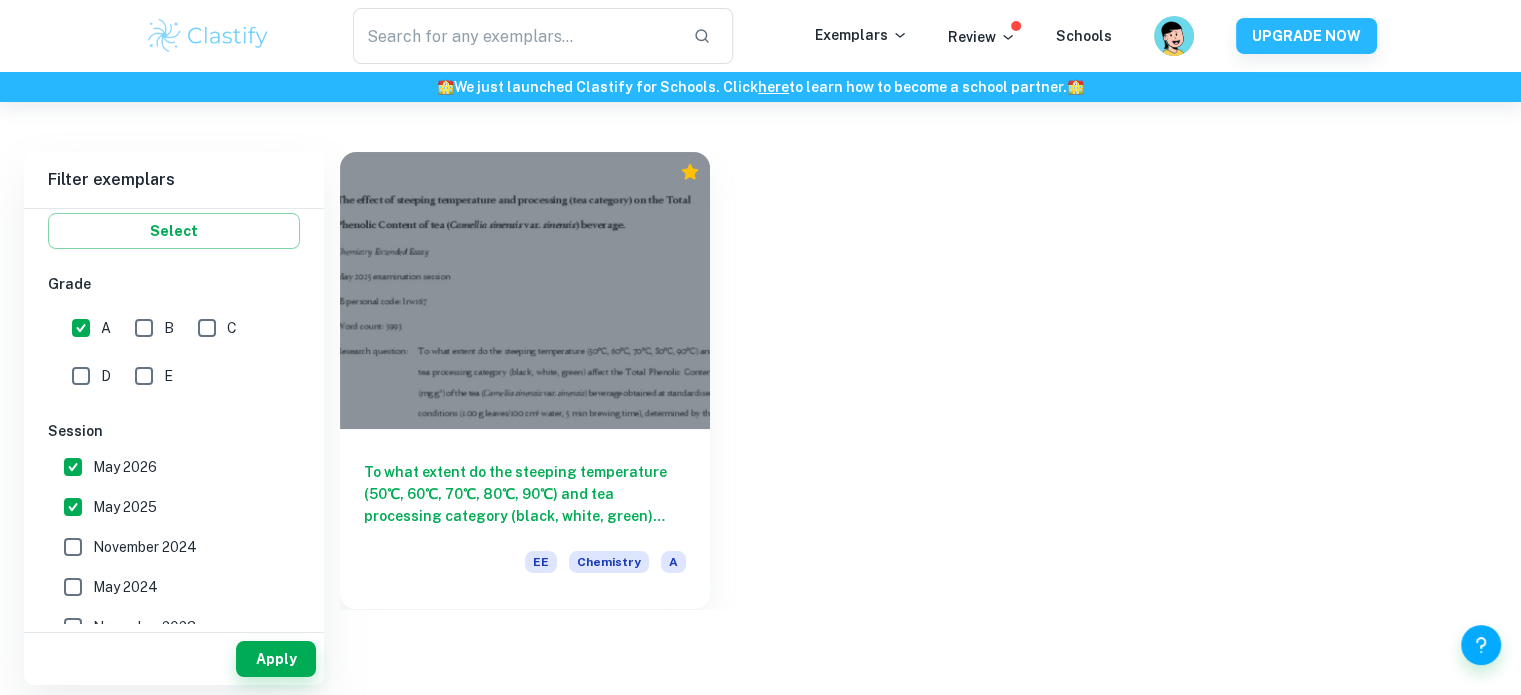 click on "D" at bounding box center [81, 376] 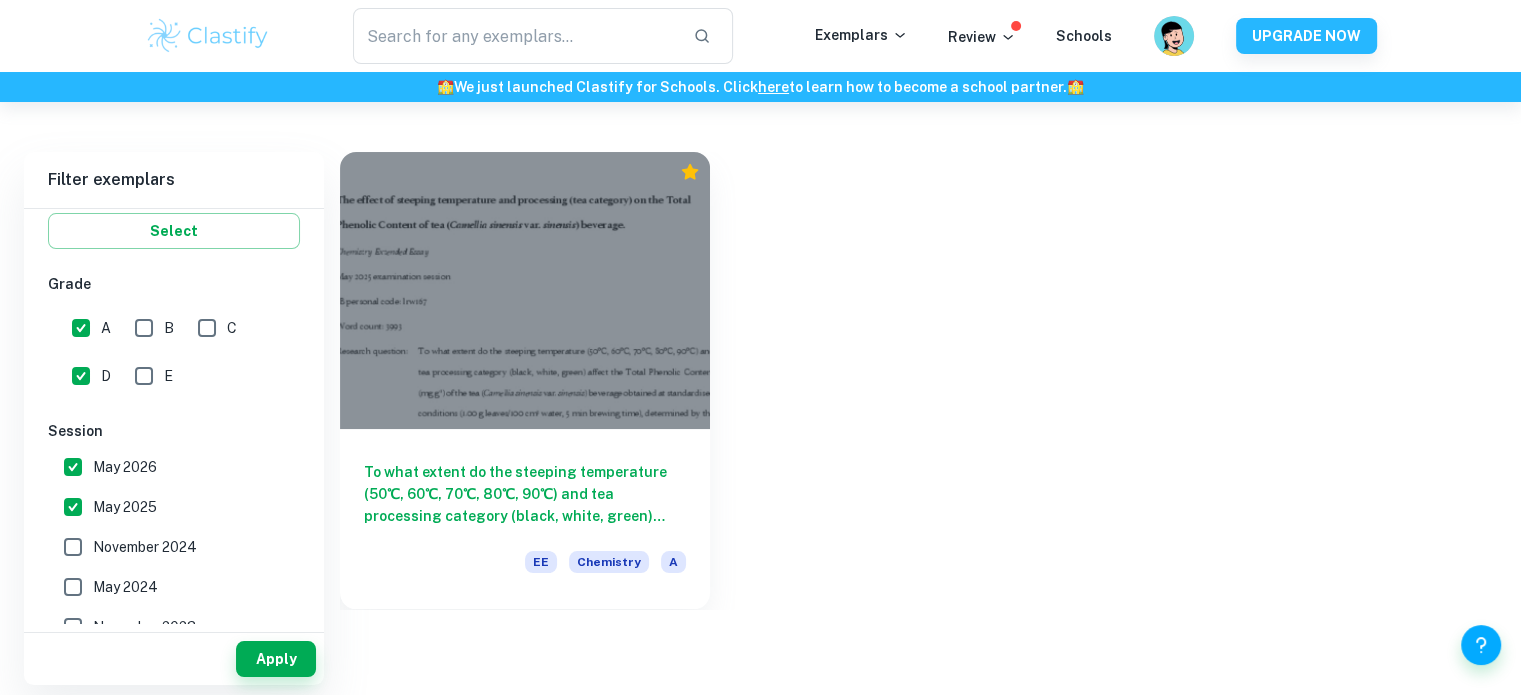 click on "E" at bounding box center (144, 376) 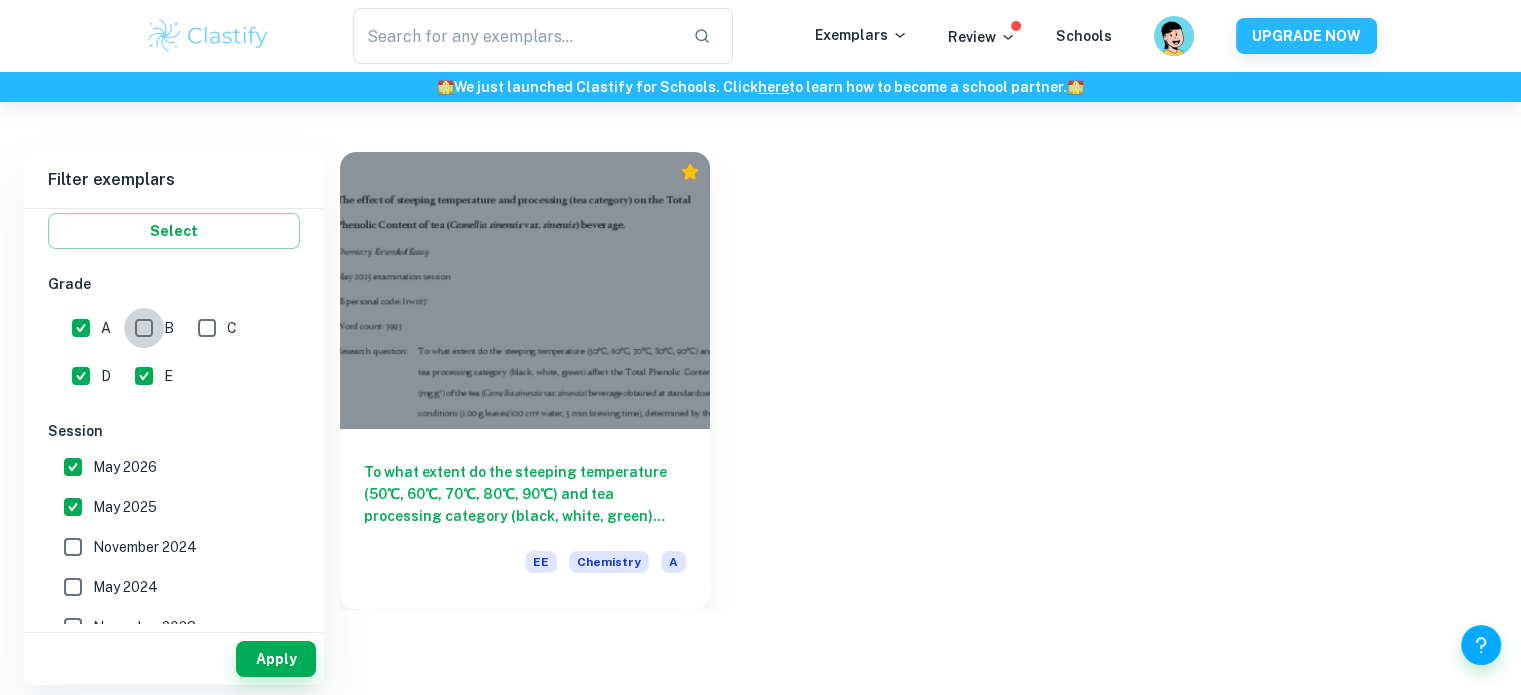 drag, startPoint x: 145, startPoint y: 329, endPoint x: 156, endPoint y: 331, distance: 11.18034 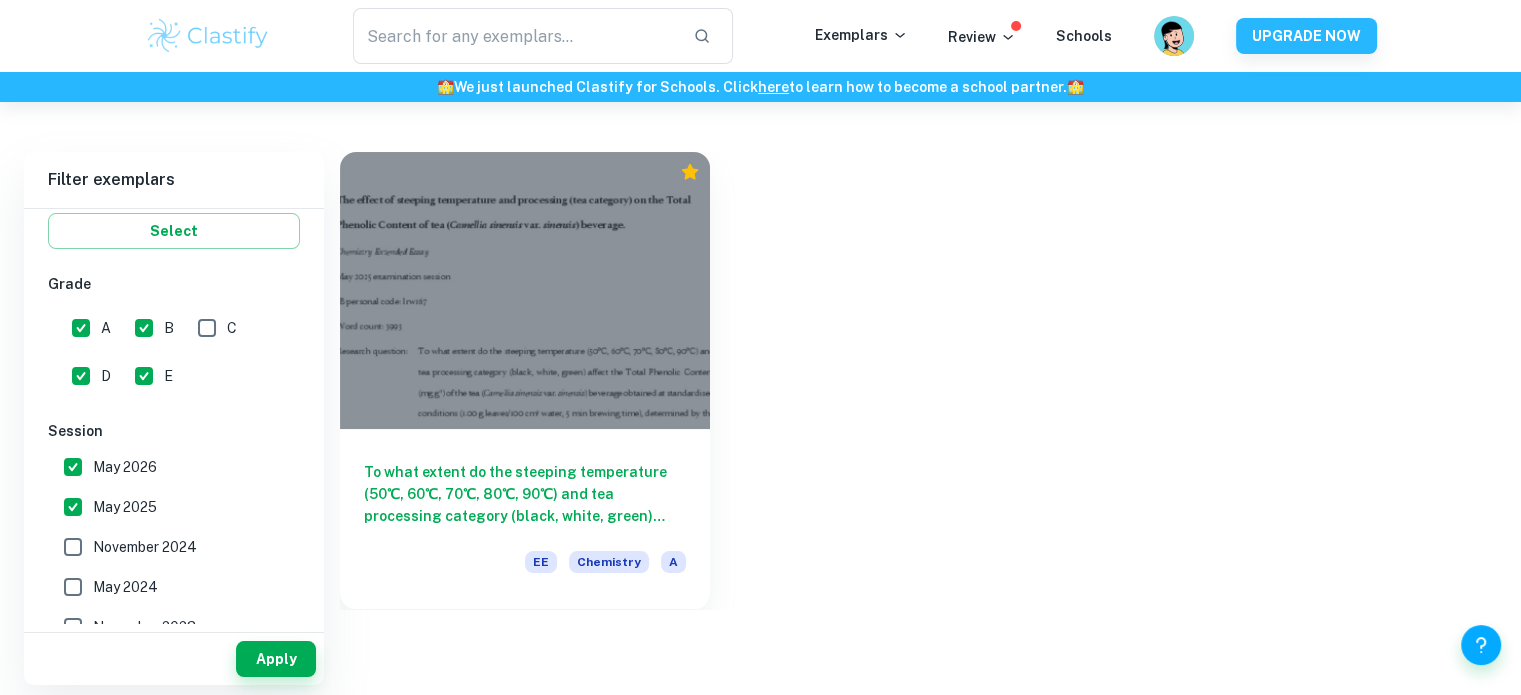 click on "C" at bounding box center [207, 328] 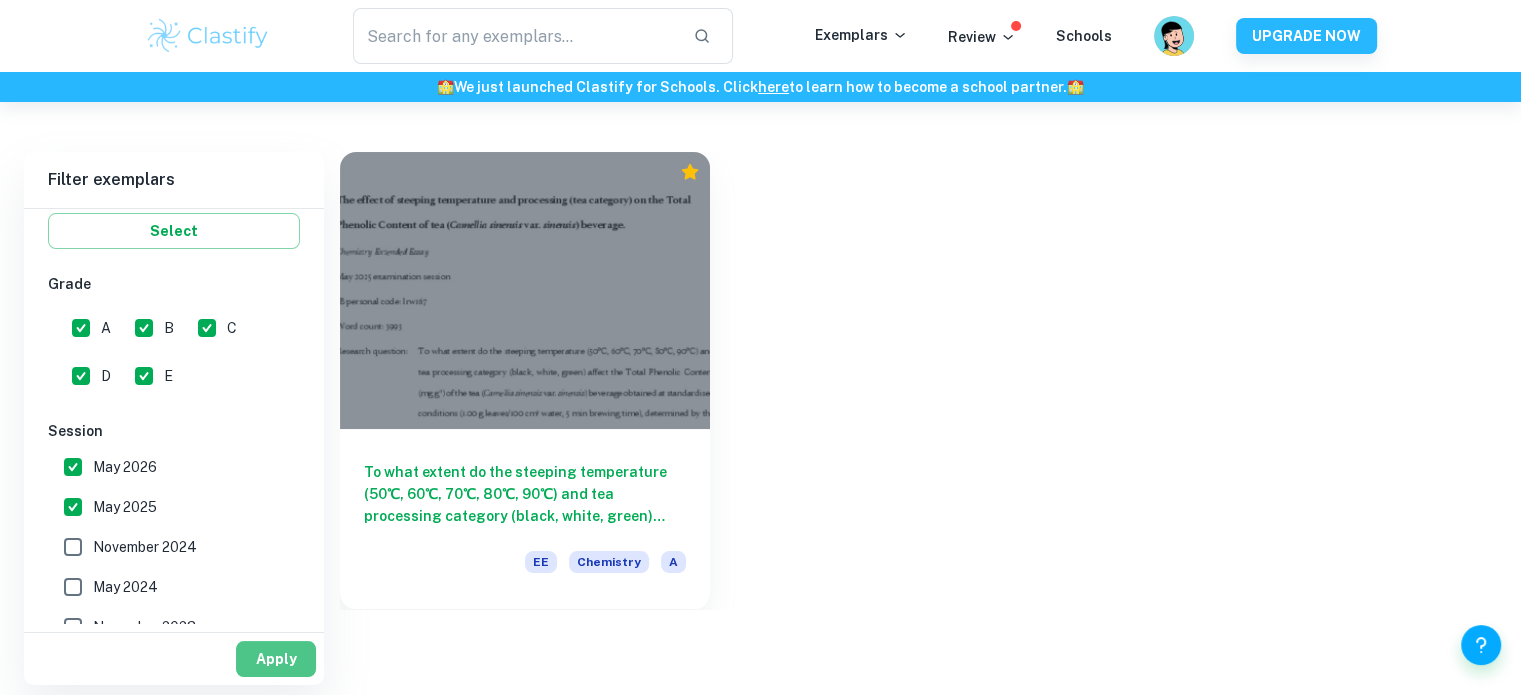 click on "Apply" at bounding box center (276, 659) 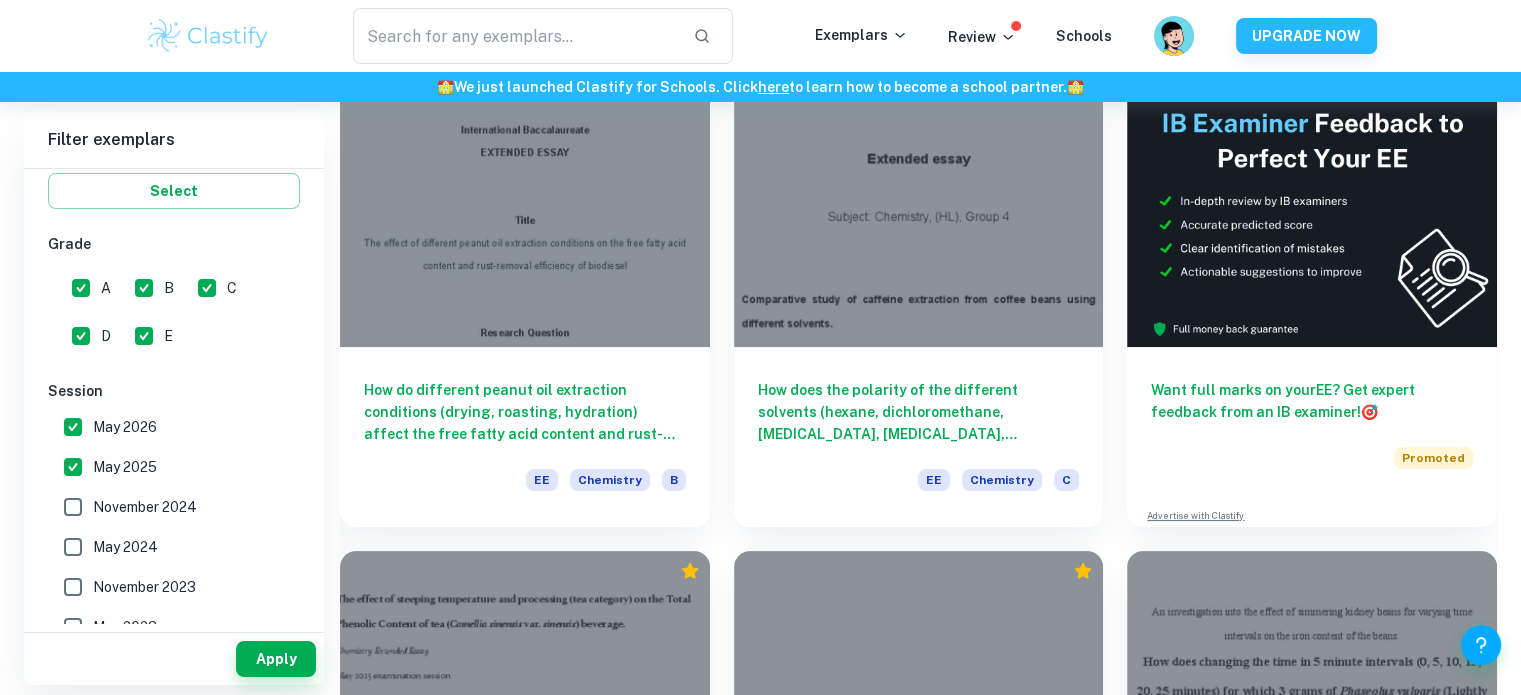 scroll, scrollTop: 183, scrollLeft: 0, axis: vertical 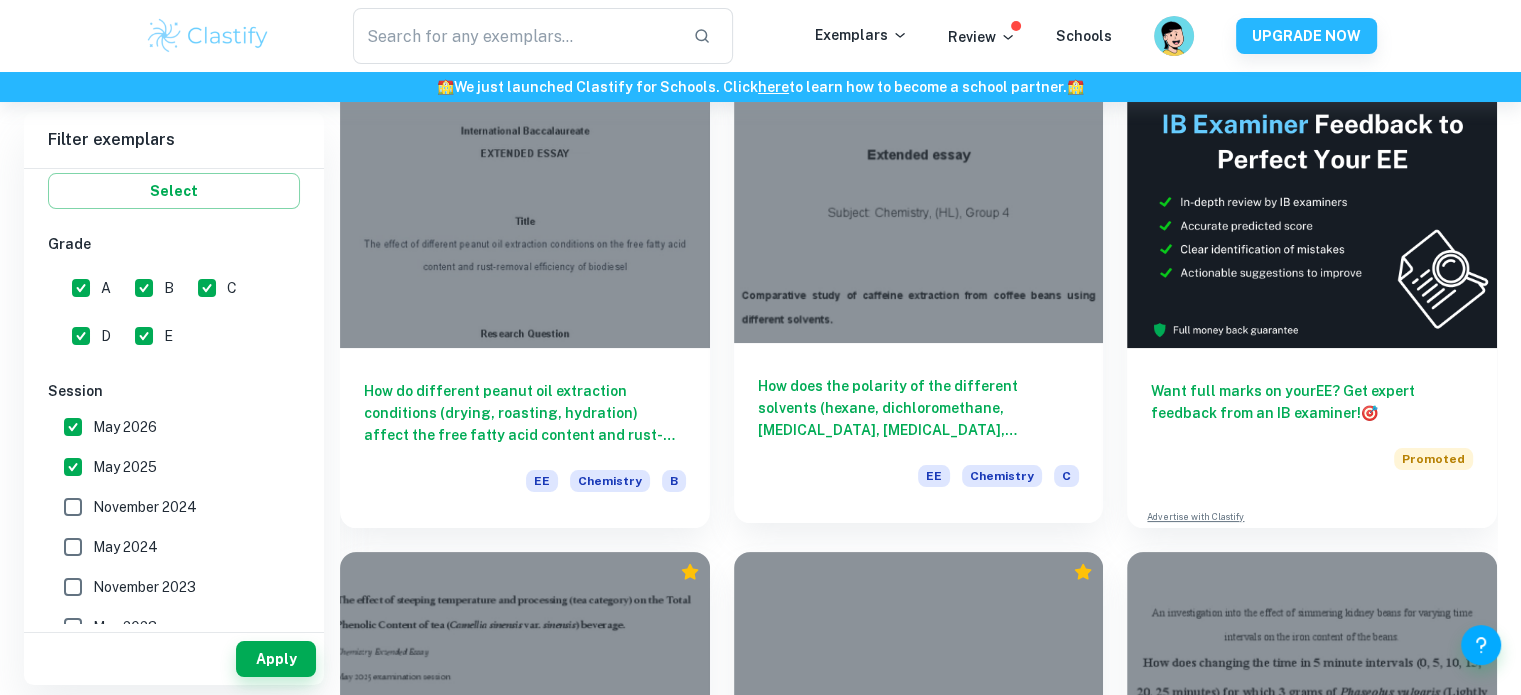 click on "How does the polarity of the different solvents (hexane, dichloromethane, [MEDICAL_DATA], [MEDICAL_DATA], [MEDICAL_DATA], ethyl [MEDICAL_DATA], acetone) affect the amount of extracted caffeine? A determination by iodometric titration." at bounding box center (919, 408) 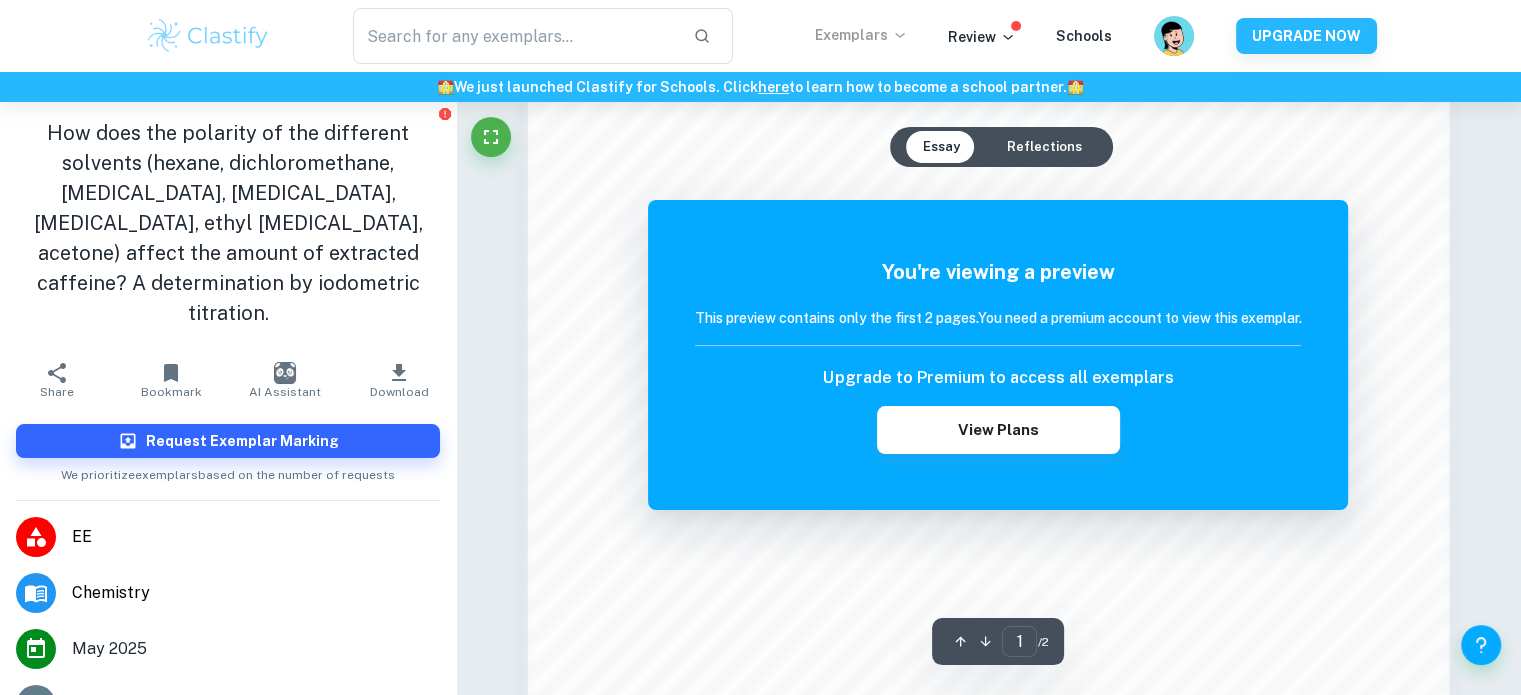 scroll, scrollTop: 1396, scrollLeft: 0, axis: vertical 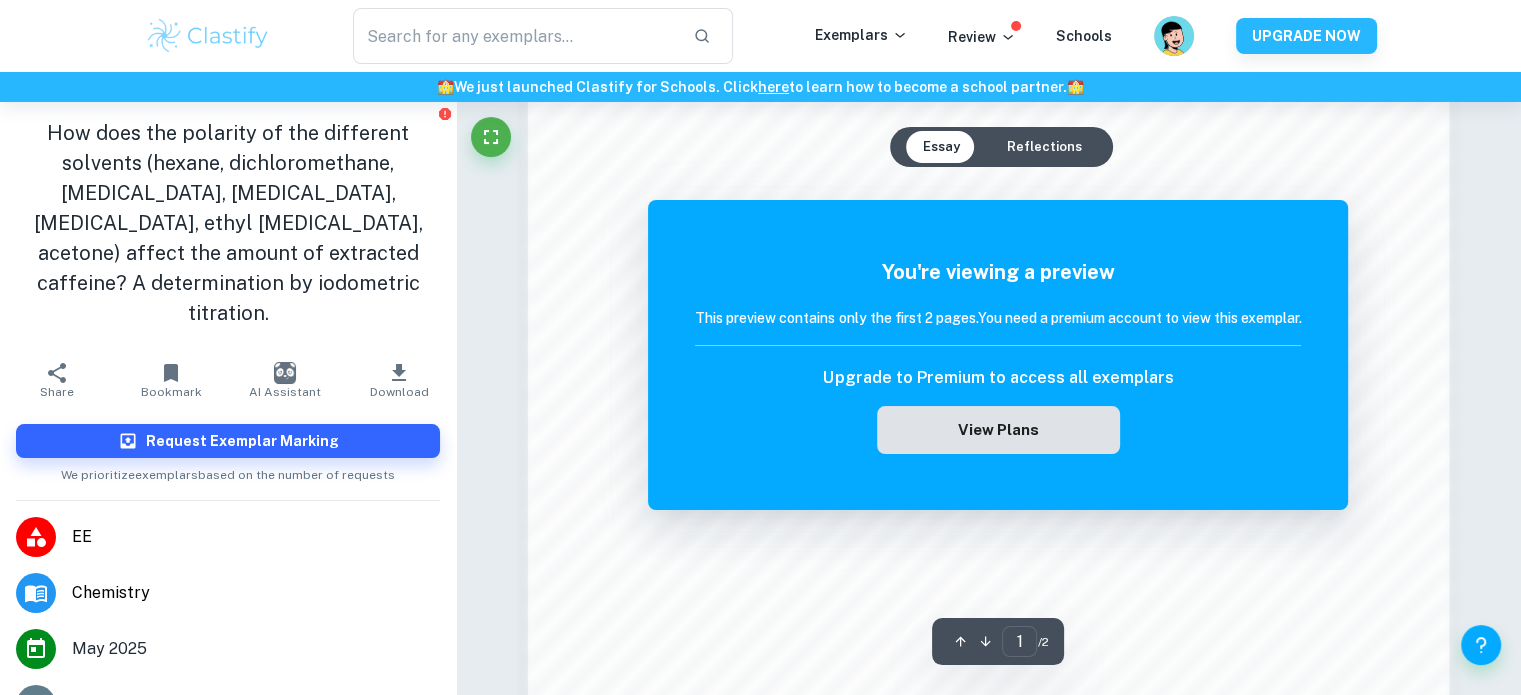 click on "View Plans" at bounding box center (998, 430) 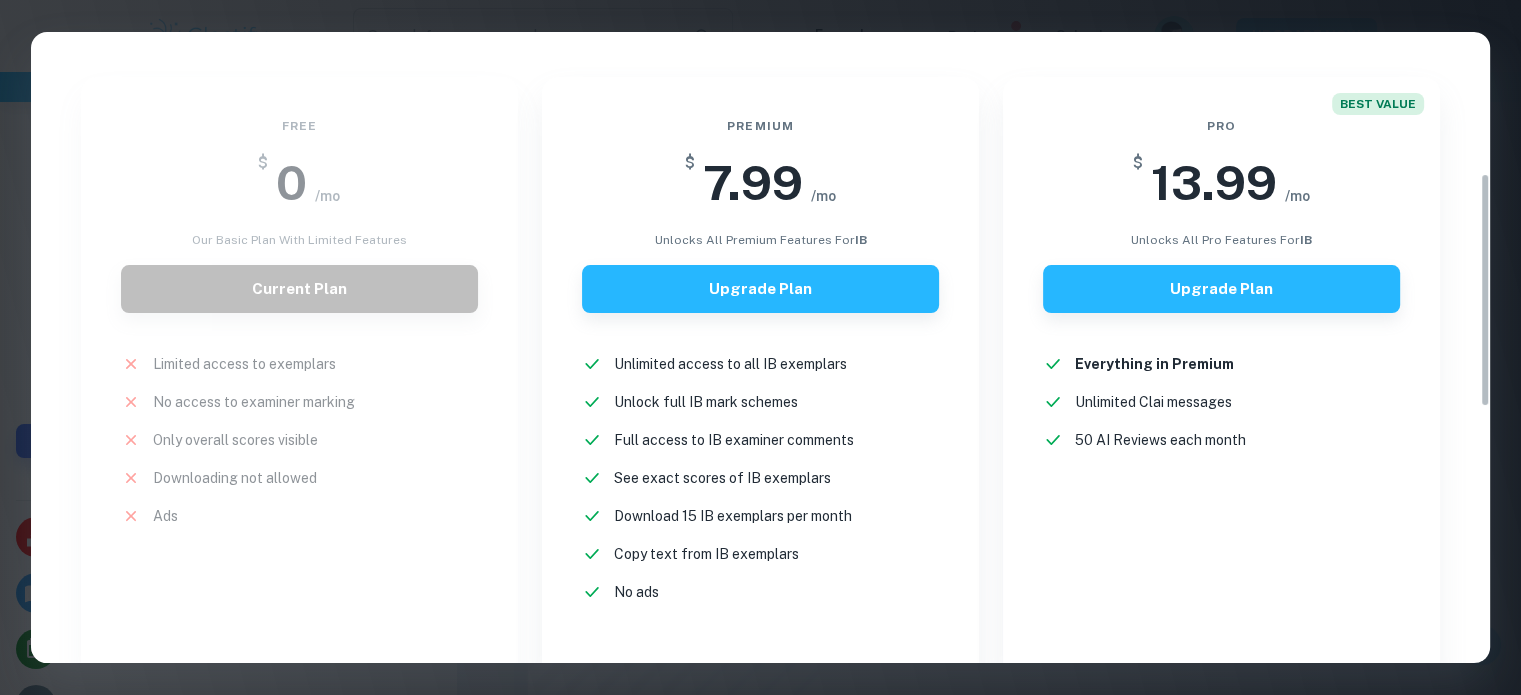 scroll, scrollTop: 376, scrollLeft: 0, axis: vertical 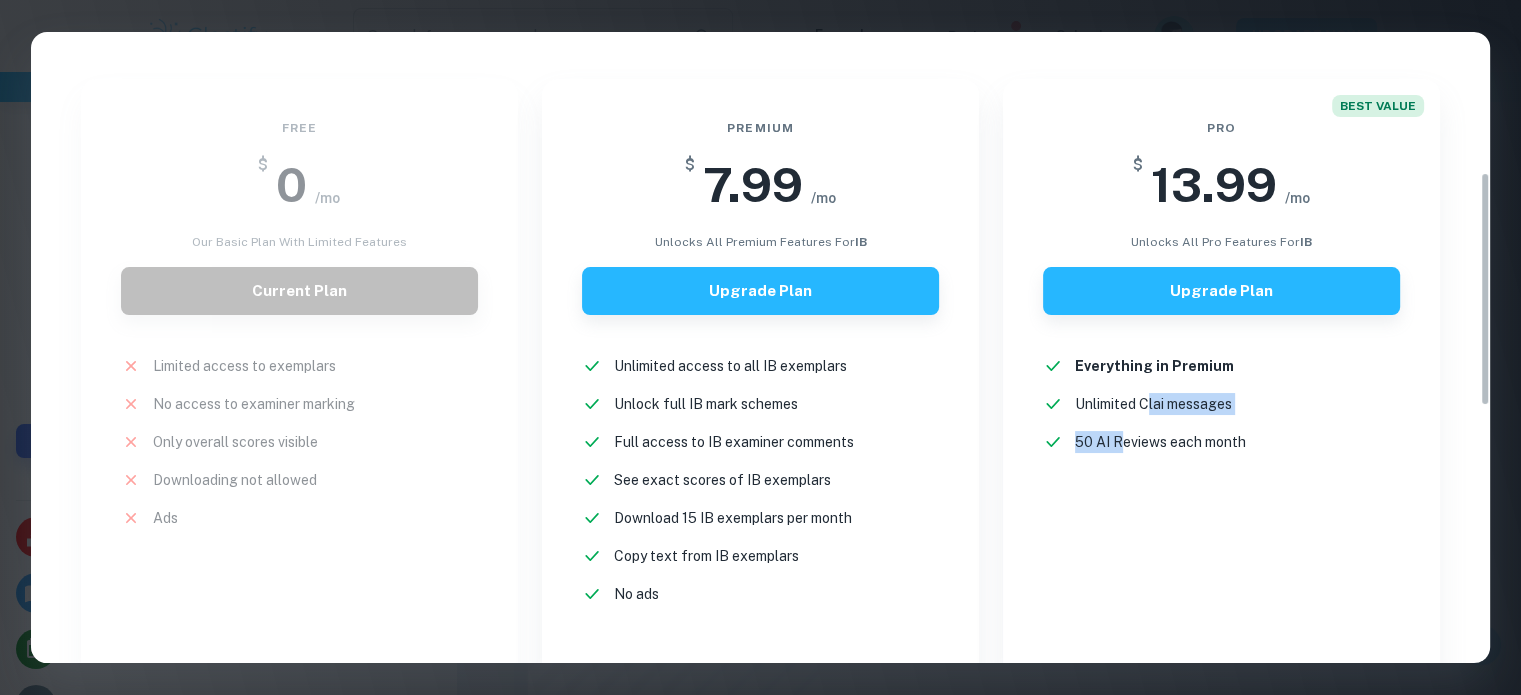 drag, startPoint x: 1147, startPoint y: 404, endPoint x: 1124, endPoint y: 525, distance: 123.16656 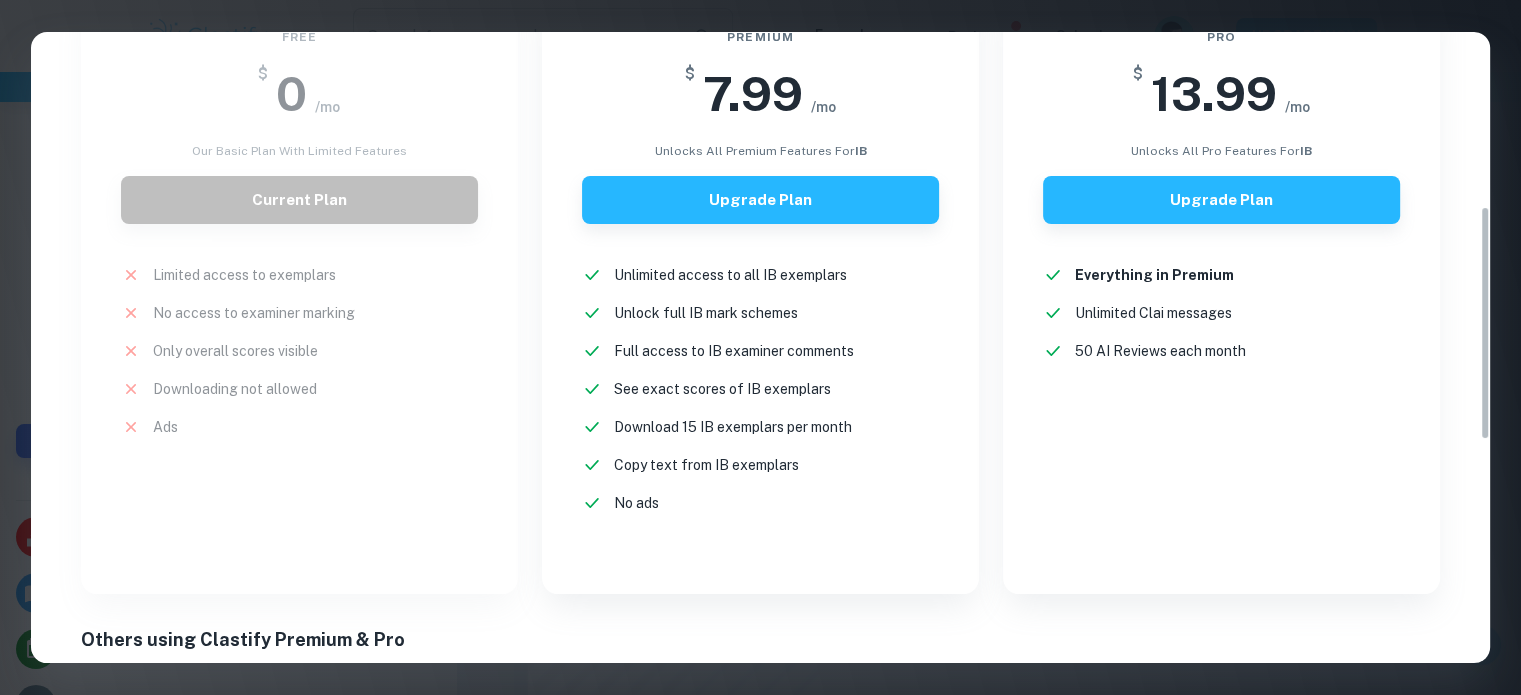scroll, scrollTop: 466, scrollLeft: 0, axis: vertical 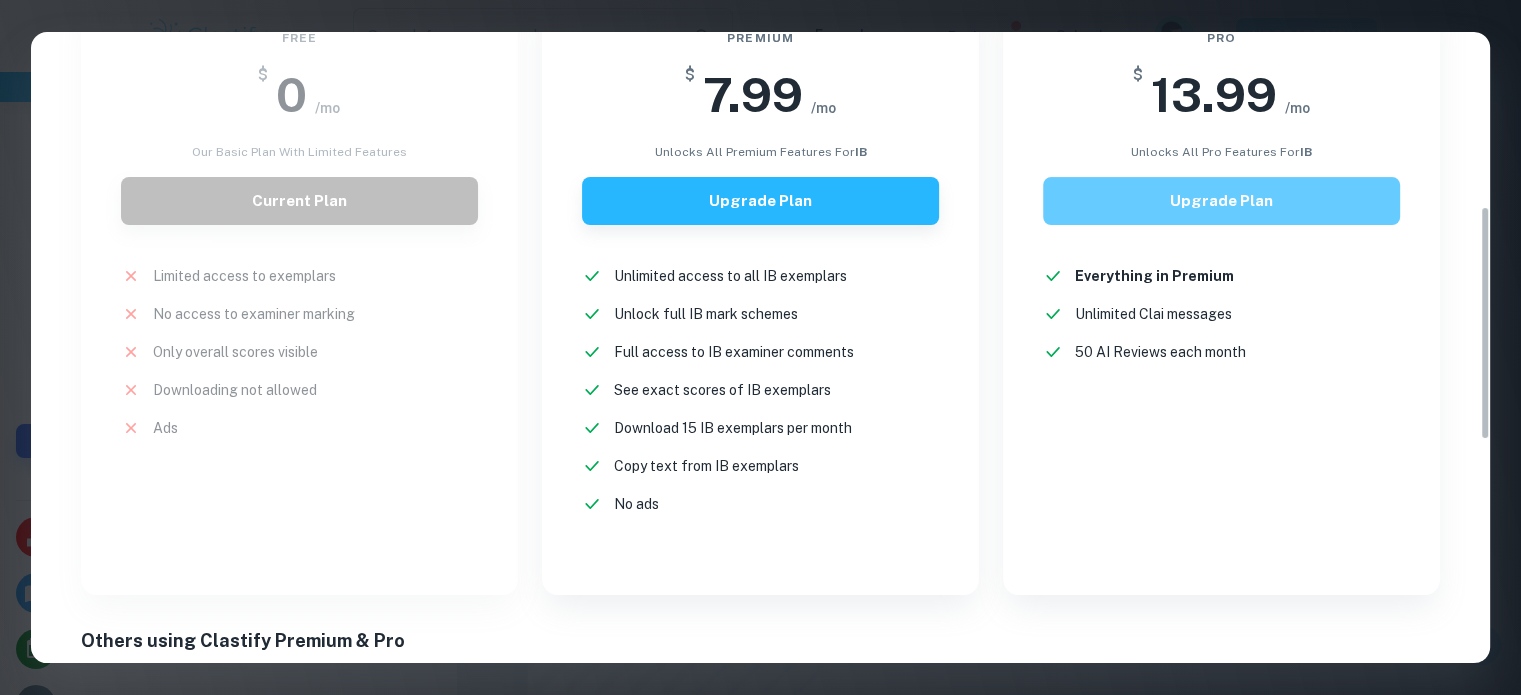 click on "Upgrade Plan" at bounding box center [1221, 201] 